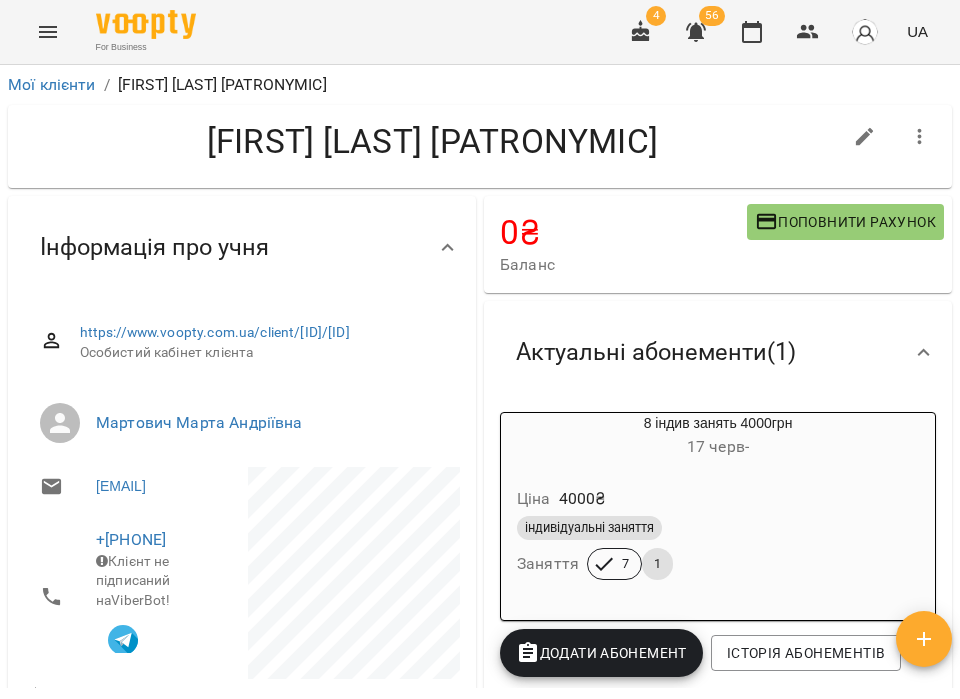 scroll, scrollTop: 0, scrollLeft: 0, axis: both 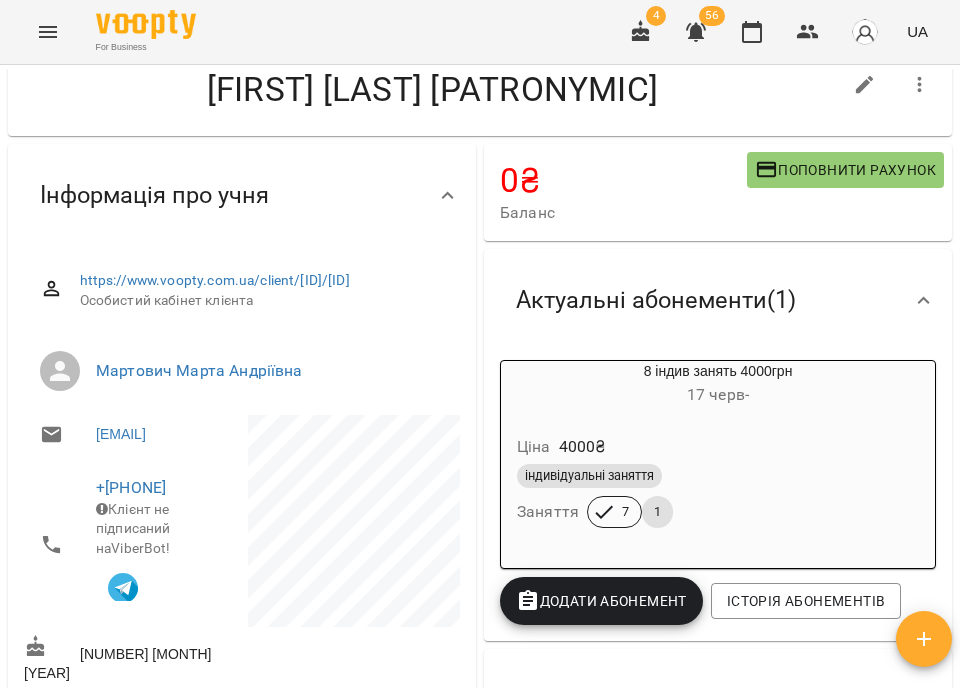 click 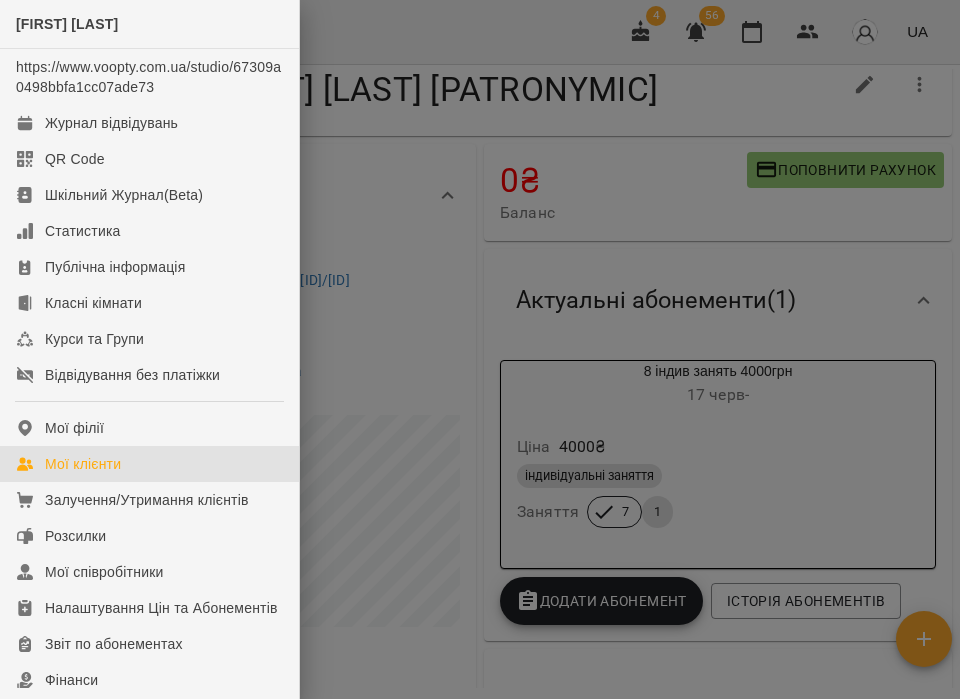 click on "Мої клієнти" at bounding box center (83, 464) 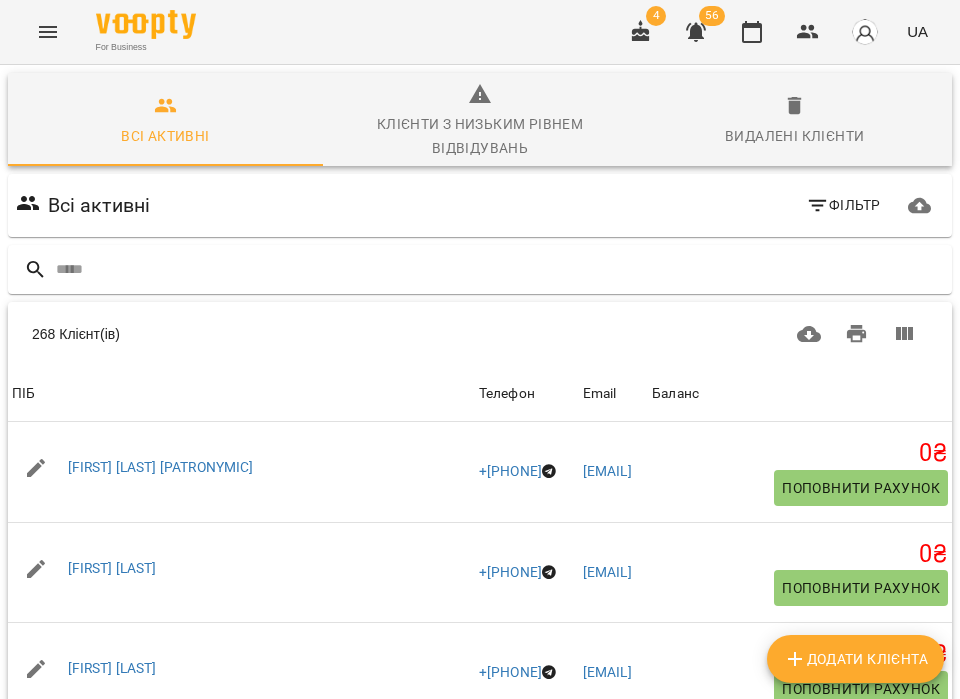 click on "Фільтр" at bounding box center [843, 205] 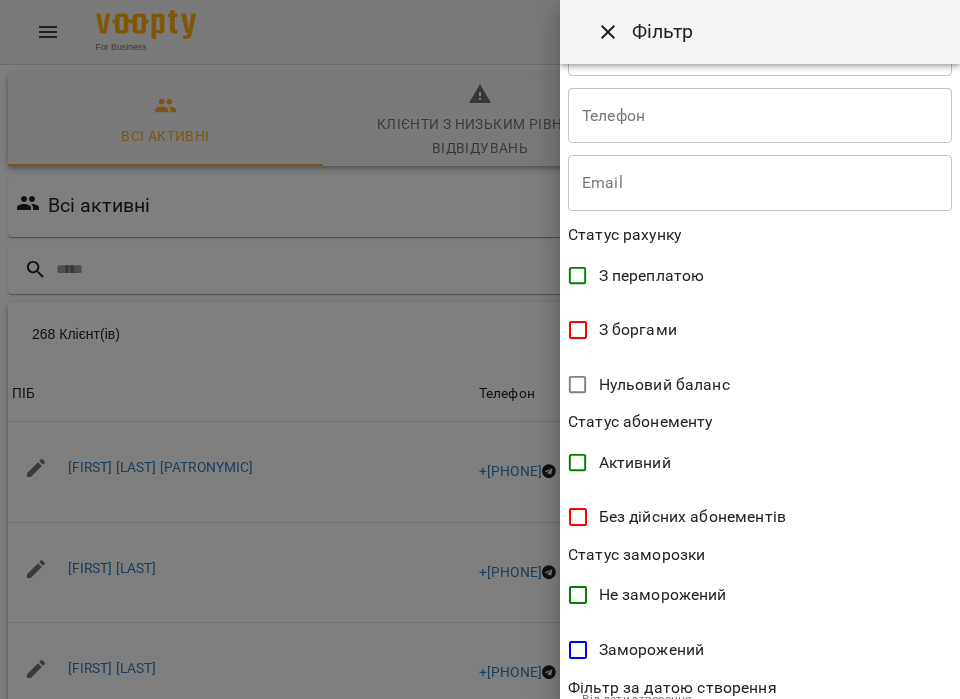 scroll, scrollTop: 0, scrollLeft: 0, axis: both 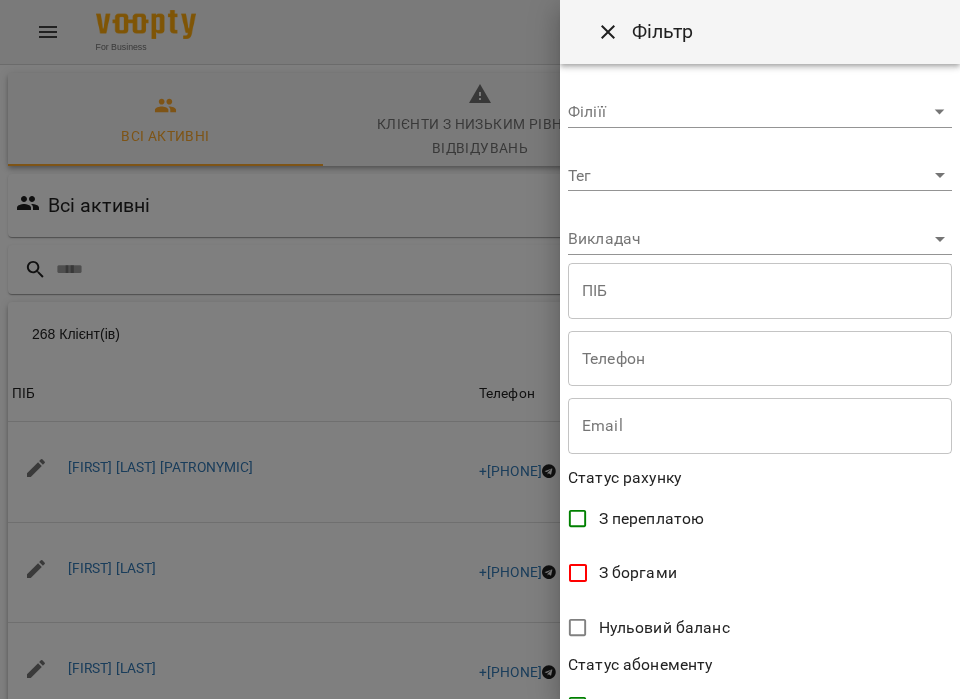 click on "For Business 4 56 UA Всі активні Клієнти з низьким рівнем відвідувань Видалені клієнти Всі активні Фільтр 268 Клієнт(ів) 268 Клієнт(ів) ПІБ Телефон Email Баланс ПІБ
[LAST] [FIRST] [PATRONYMIC] Телефон +[PHONE] Email [EMAIL] Баланс 0 ₴ Поповнити рахунок ПІБ [FIRST] [LAST] Телефон +[PHONE] Email [EMAIL] Баланс 0 ₴ Поповнити рахунок ПІБ [LAST] [FIRST] Телефон +[PHONE] Email [EMAIL] Баланс 0 ₴ Поповнити рахунок ПІБ [LAST] [FIRST] [PATRONYMIC] Телефон +[PHONE] Email [EMAIL] Баланс 0 ₴ Поповнити рахунок ПІБ [LAST] [FIRST] 0 0" at bounding box center (480, 533) 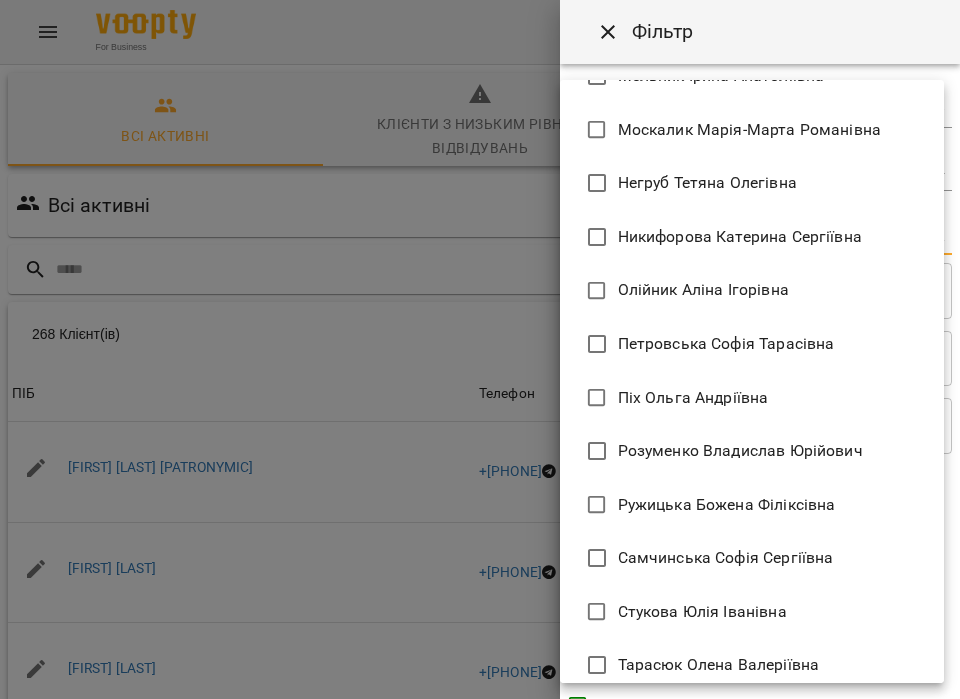 scroll, scrollTop: 1127, scrollLeft: 0, axis: vertical 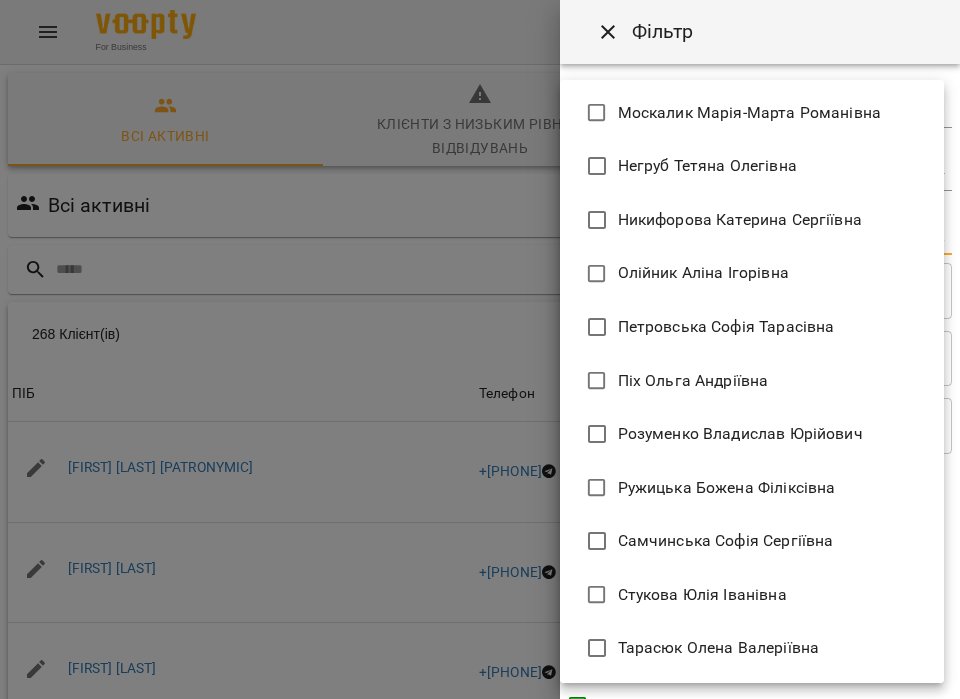 click on "Самчинська Софія Сергіївна" at bounding box center [726, 541] 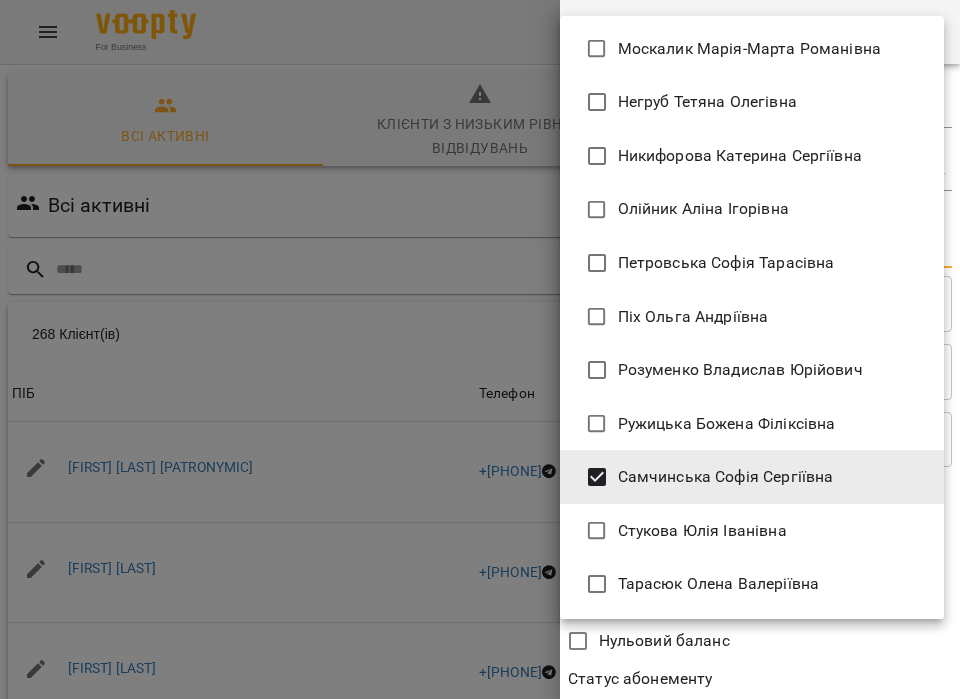 click at bounding box center [480, 349] 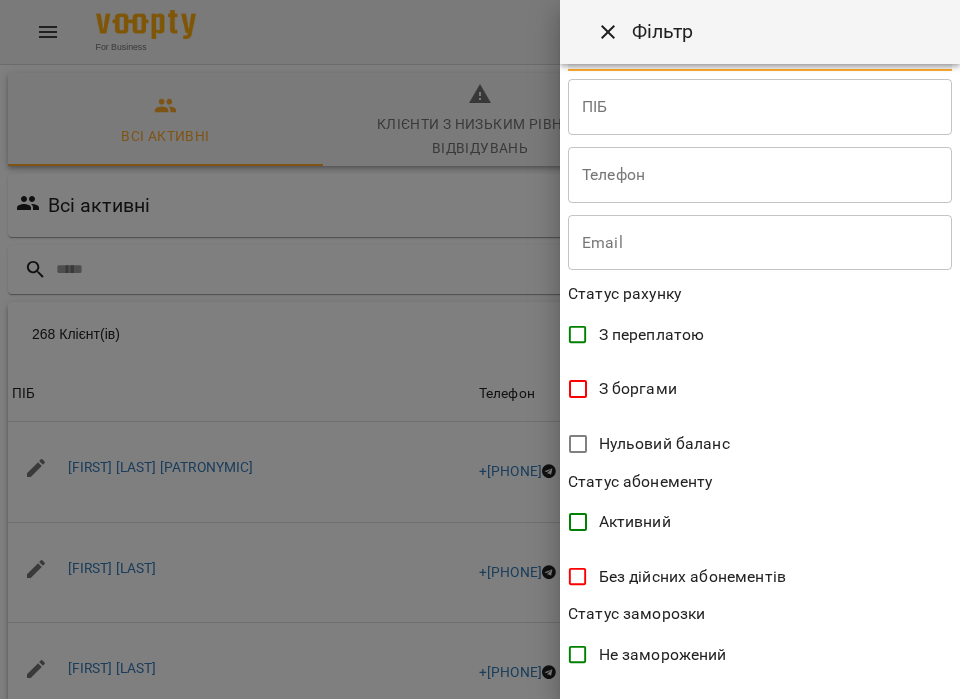 scroll, scrollTop: 428, scrollLeft: 0, axis: vertical 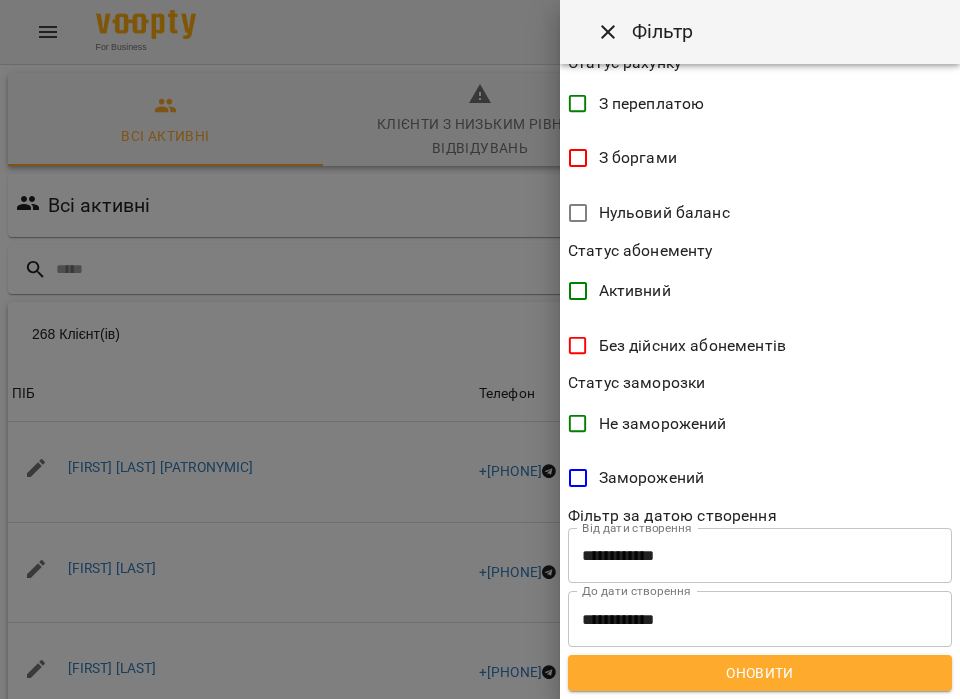 click on "Оновити" at bounding box center (760, 673) 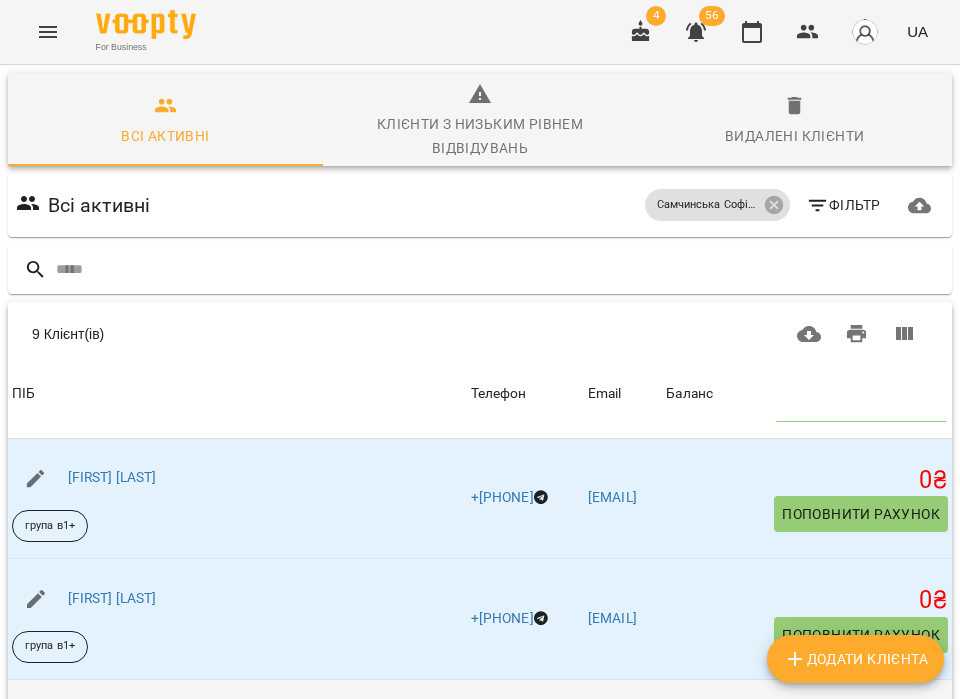 scroll, scrollTop: 388, scrollLeft: 0, axis: vertical 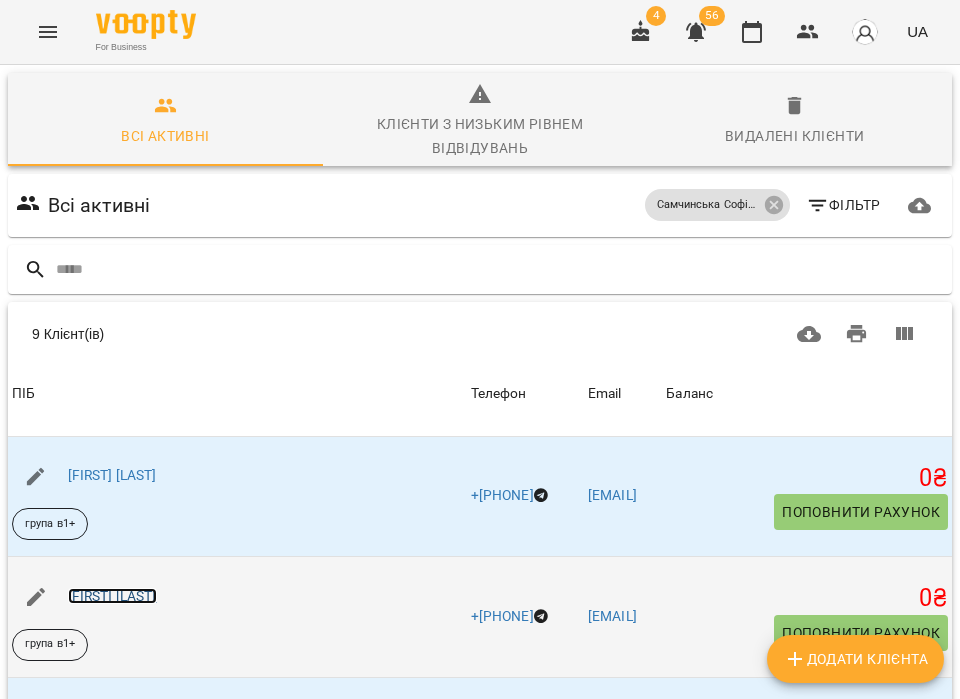 click on "[FIRST] [LAST]" at bounding box center [112, 596] 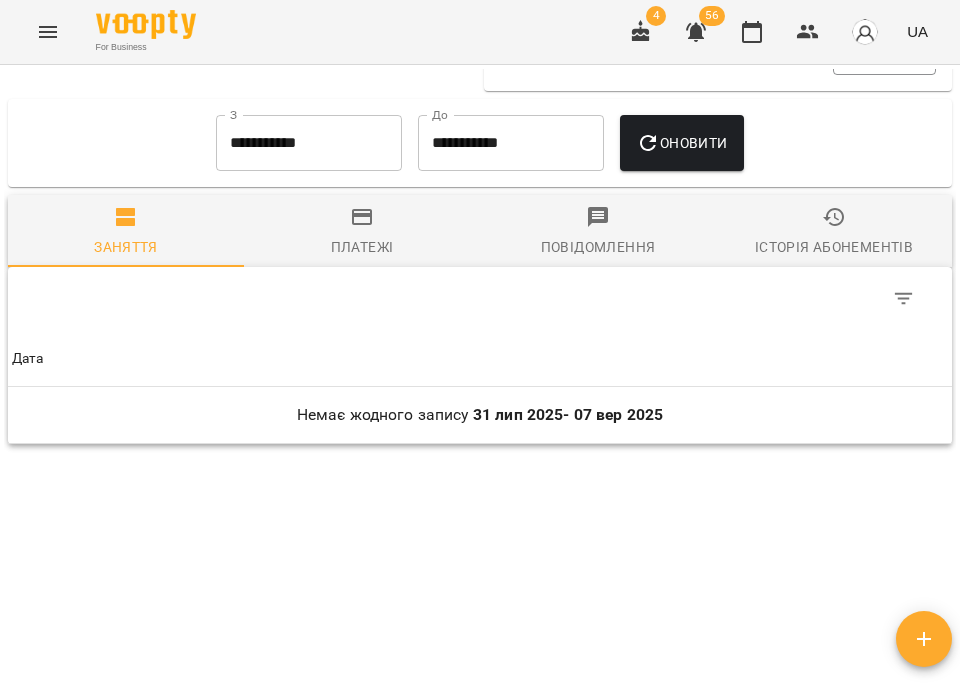 scroll, scrollTop: 1163, scrollLeft: 0, axis: vertical 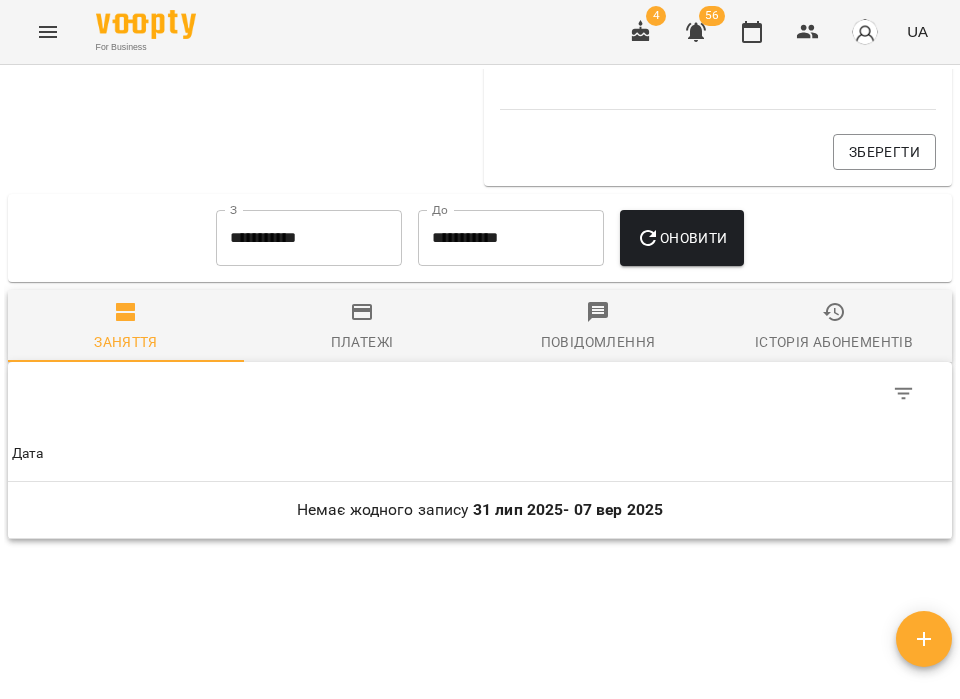 click on "**********" at bounding box center (309, 238) 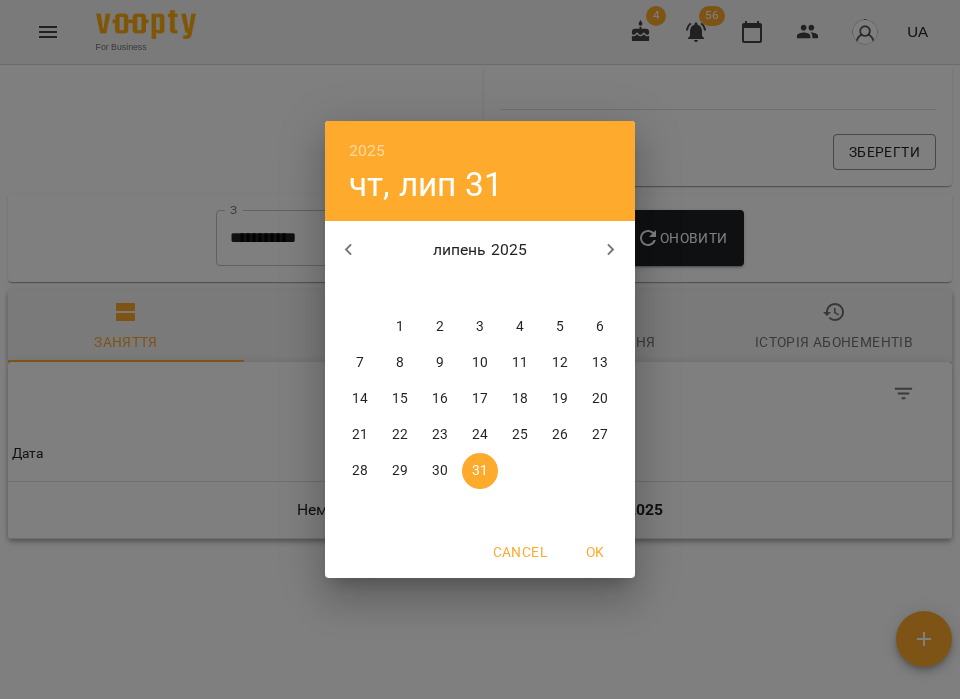 click on "1" at bounding box center (400, 327) 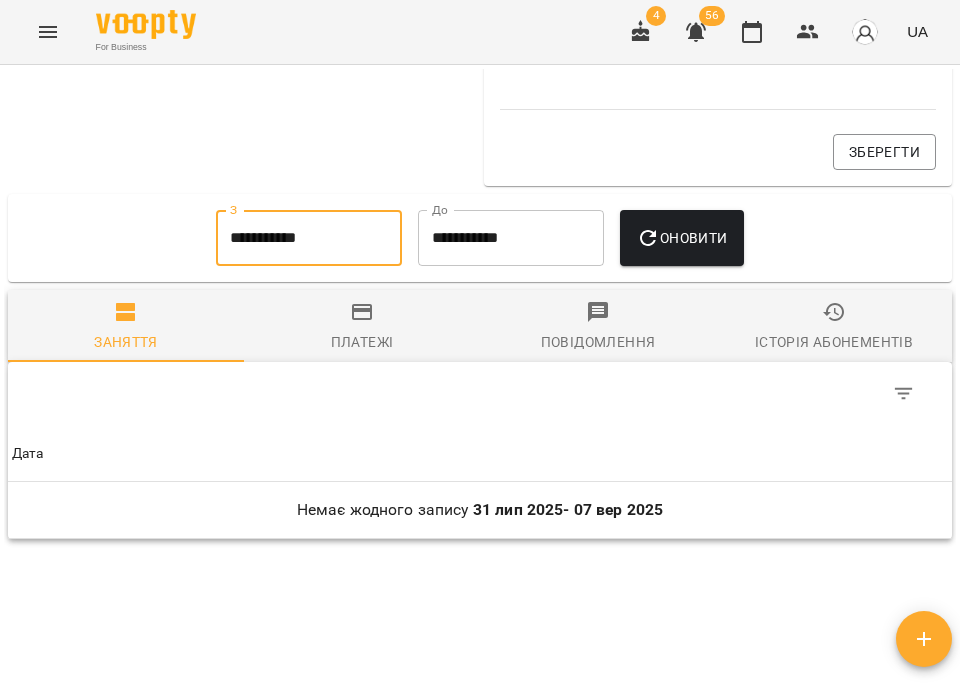 click on "Оновити" at bounding box center [681, 238] 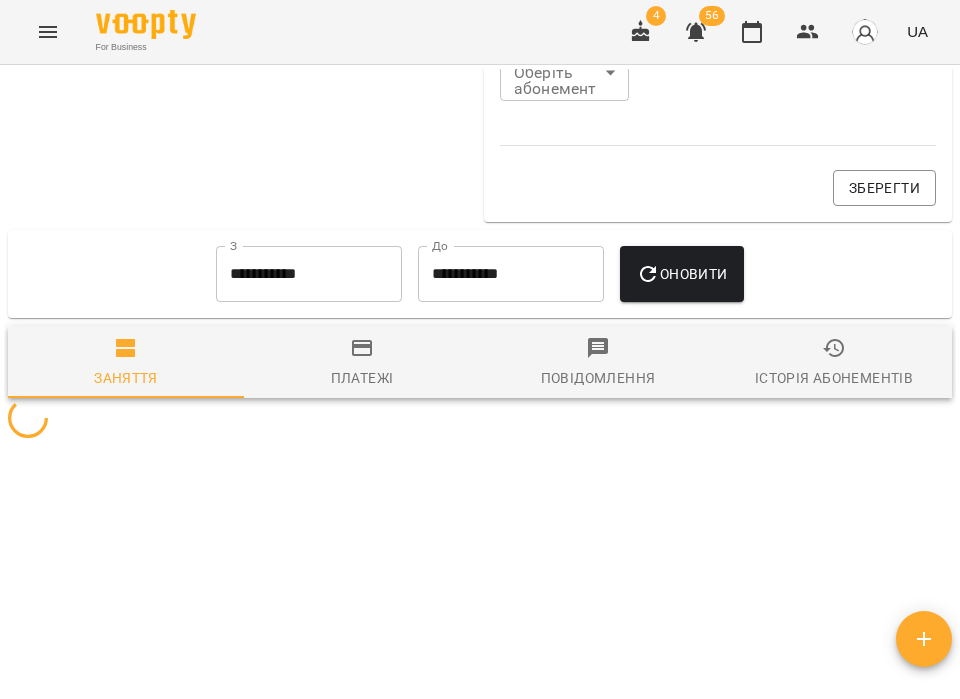 scroll, scrollTop: 1163, scrollLeft: 0, axis: vertical 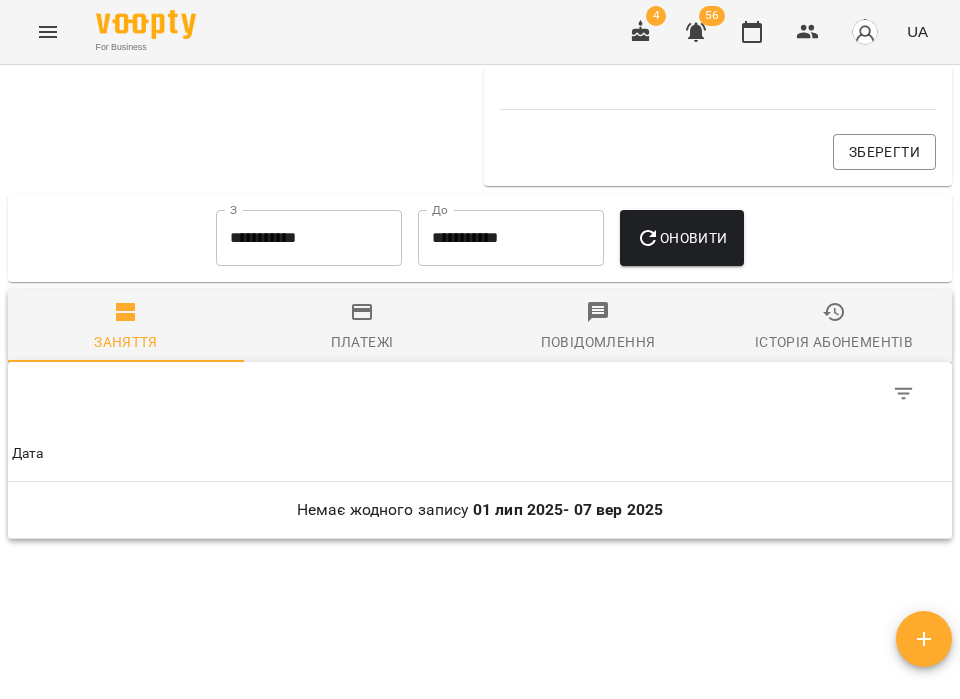click 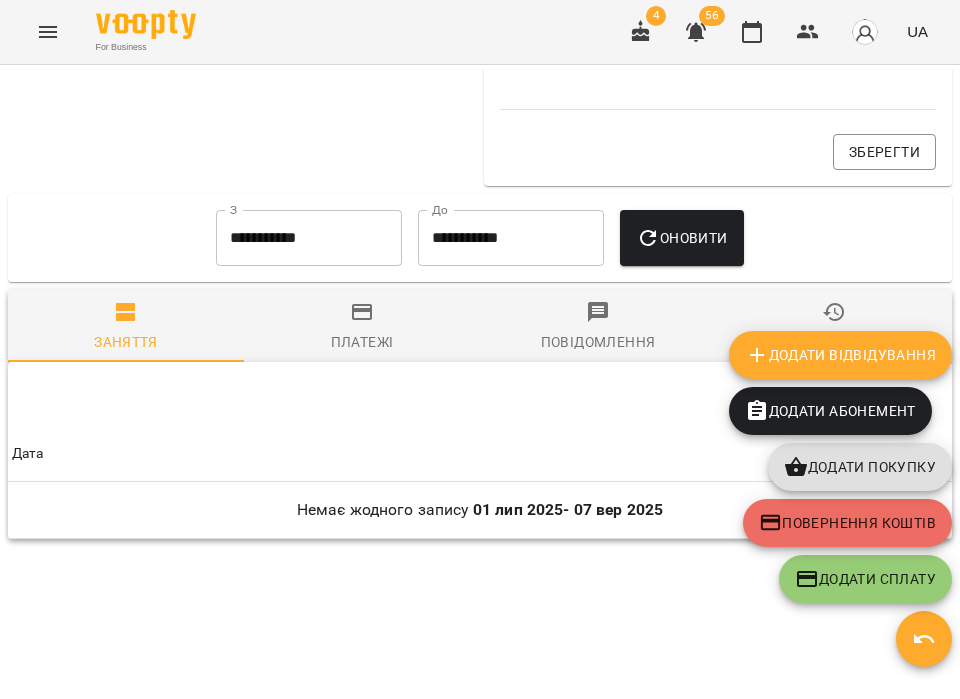 click on "**********" at bounding box center (480, 378) 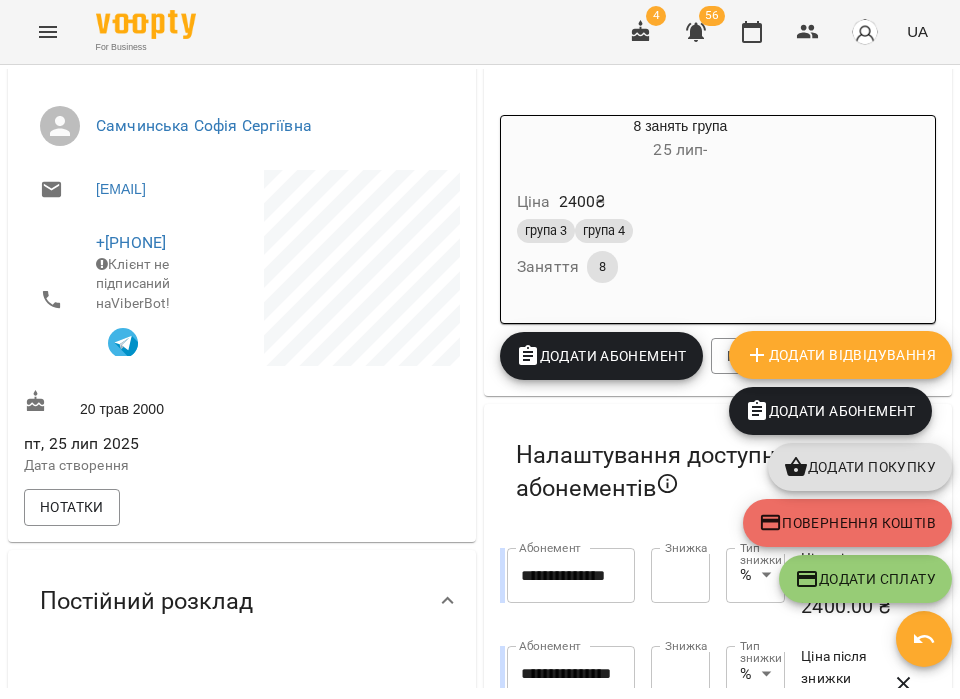 scroll, scrollTop: 0, scrollLeft: 0, axis: both 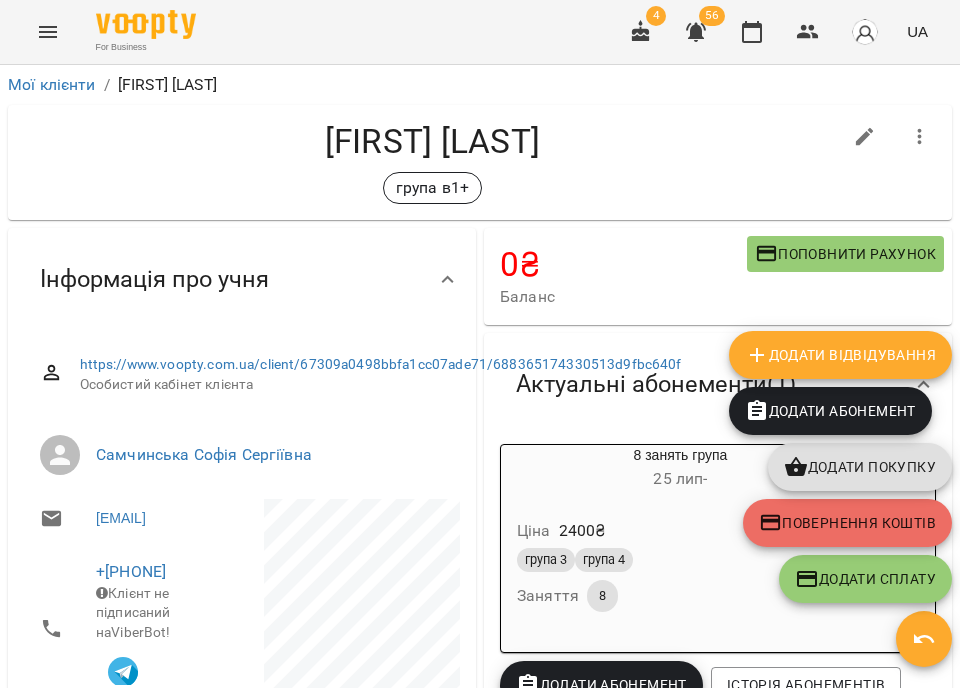 click on "Ціна 2400 ₴" at bounding box center [680, 531] 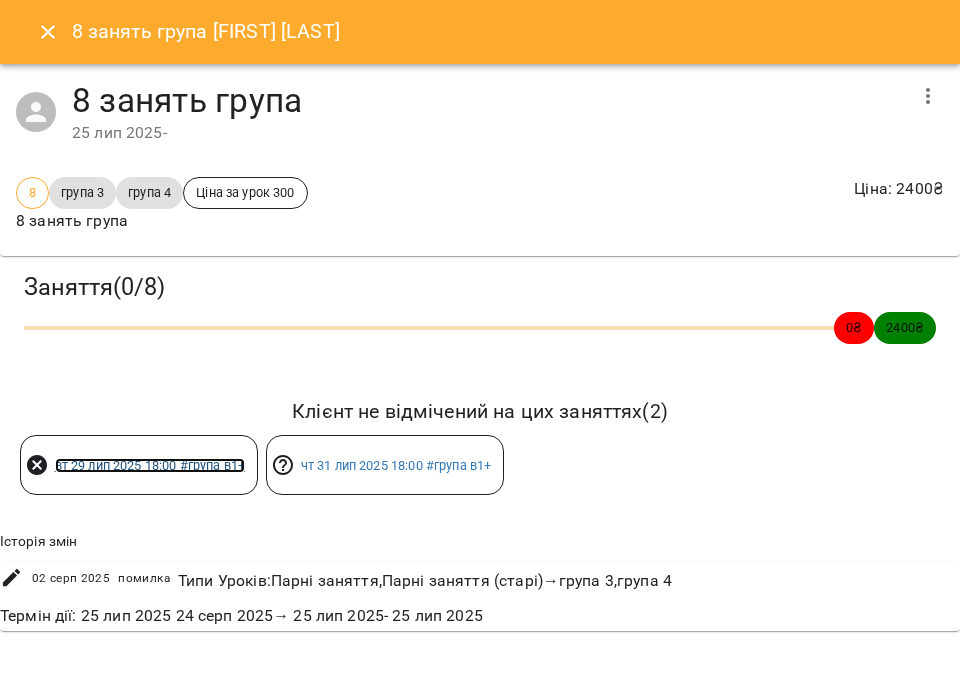 click on "[DAY] [NUMBER] [MONTH] [YEAR] [TIME] #[TEXT]" at bounding box center [150, 465] 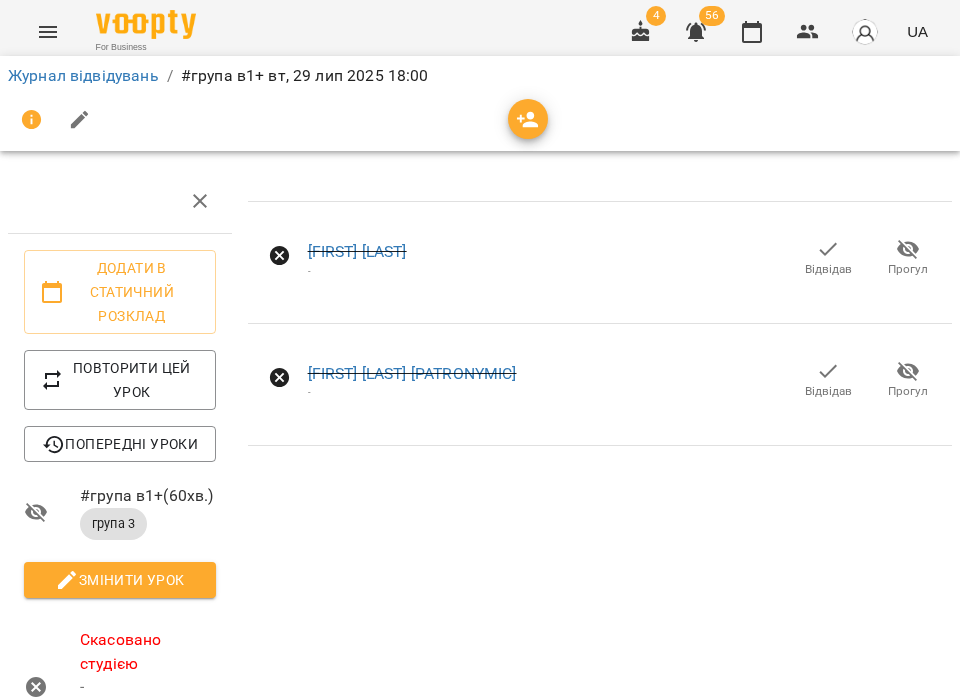 scroll, scrollTop: 152, scrollLeft: 0, axis: vertical 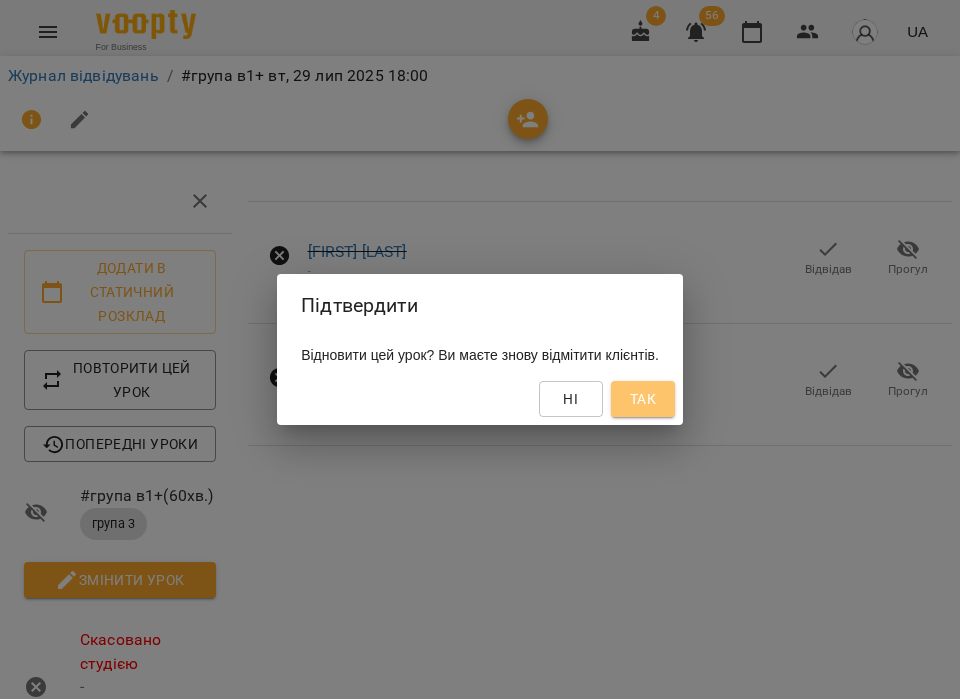 click on "Так" at bounding box center (643, 399) 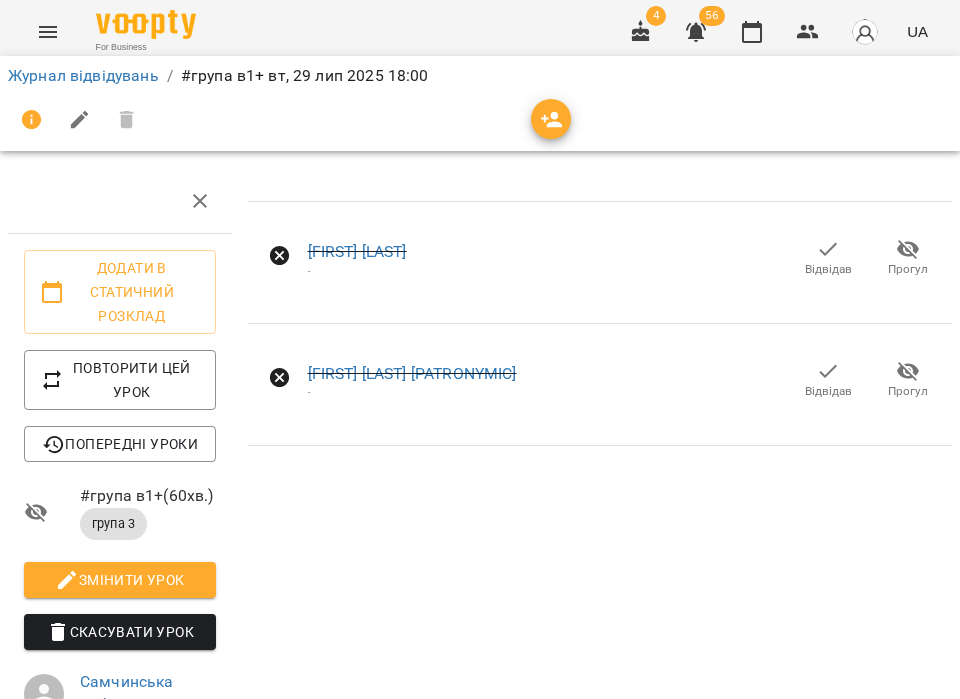 scroll, scrollTop: 0, scrollLeft: 0, axis: both 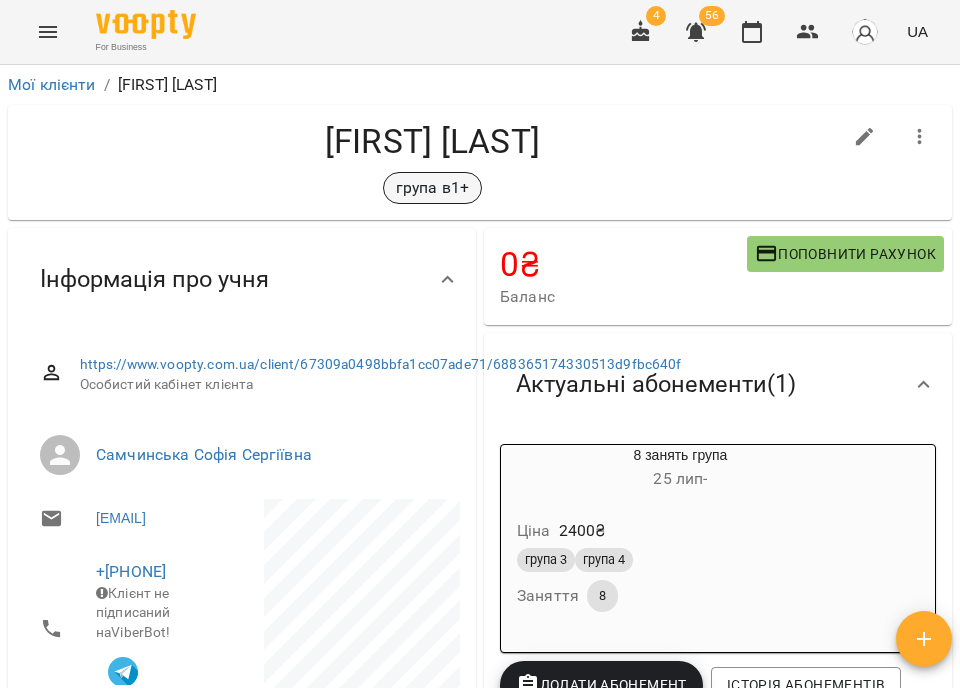 click on "група в1+" at bounding box center [432, 188] 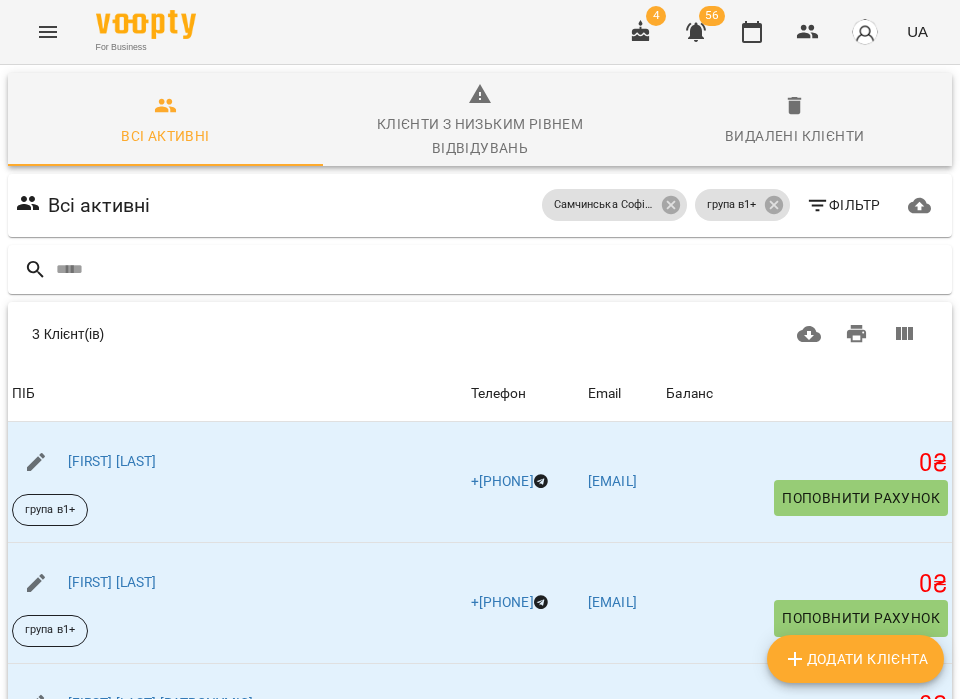 scroll, scrollTop: 208, scrollLeft: 0, axis: vertical 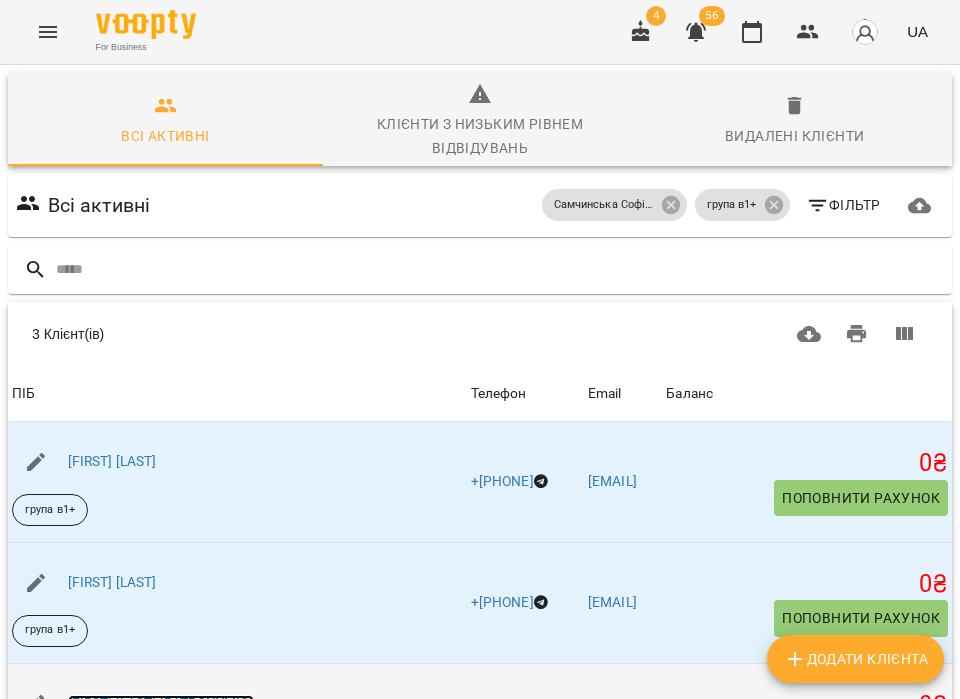click on "[FIRST] [LAST] [PATRONYMIC]" at bounding box center (161, 703) 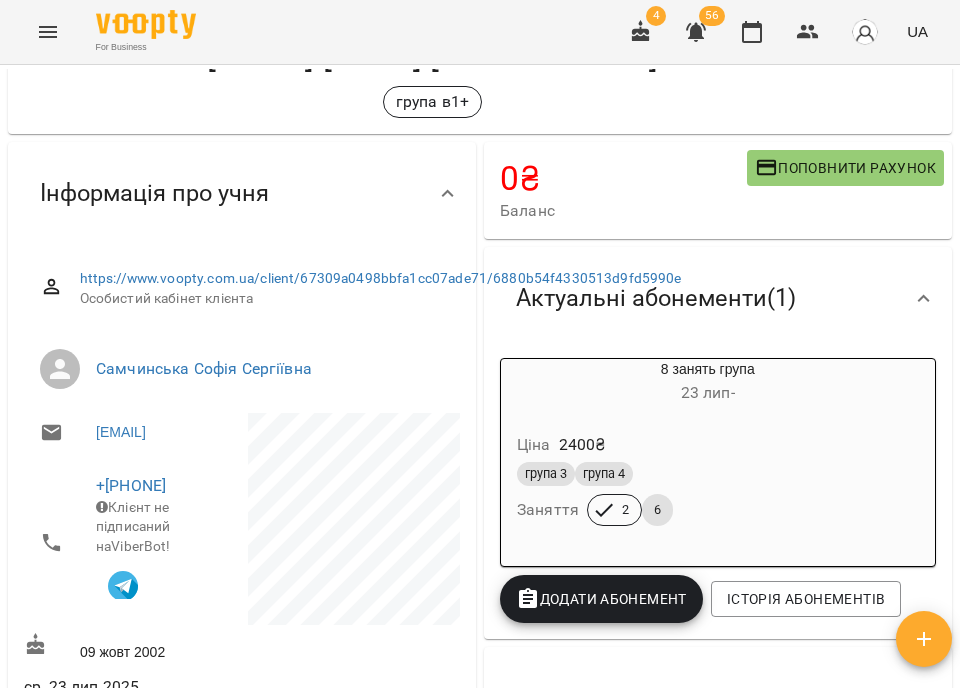 scroll, scrollTop: 0, scrollLeft: 0, axis: both 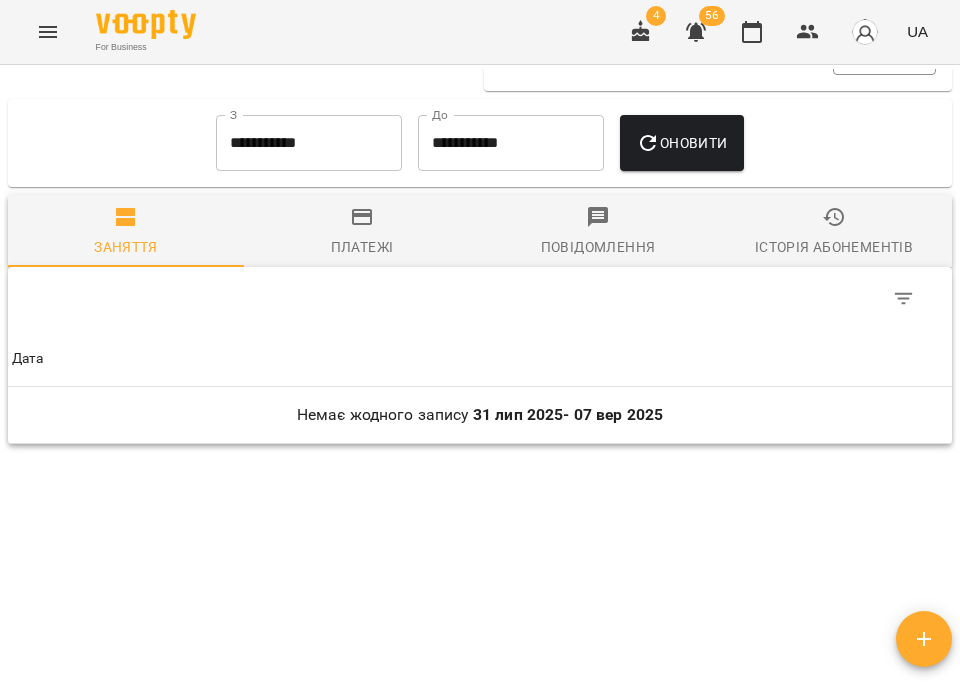 click on "**********" at bounding box center [309, 143] 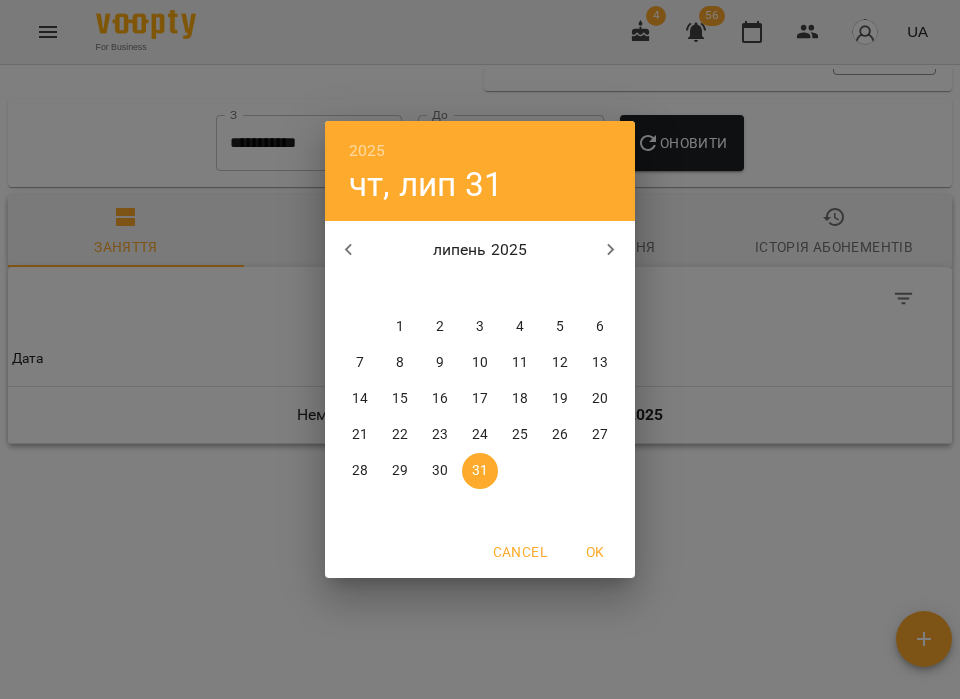 click on "14" at bounding box center (360, 399) 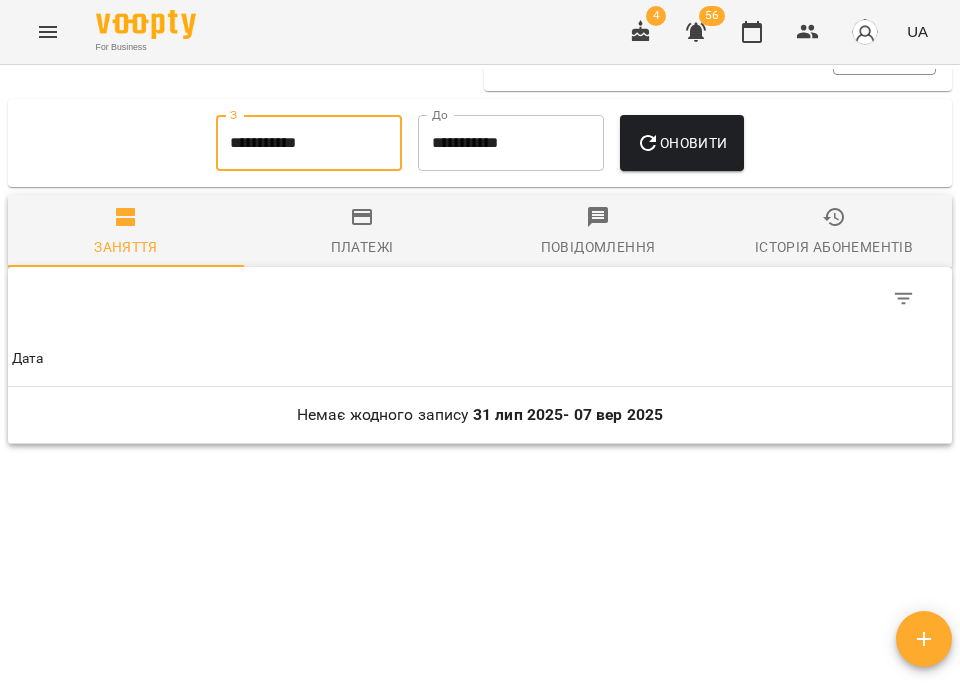 click on "Оновити" at bounding box center [681, 143] 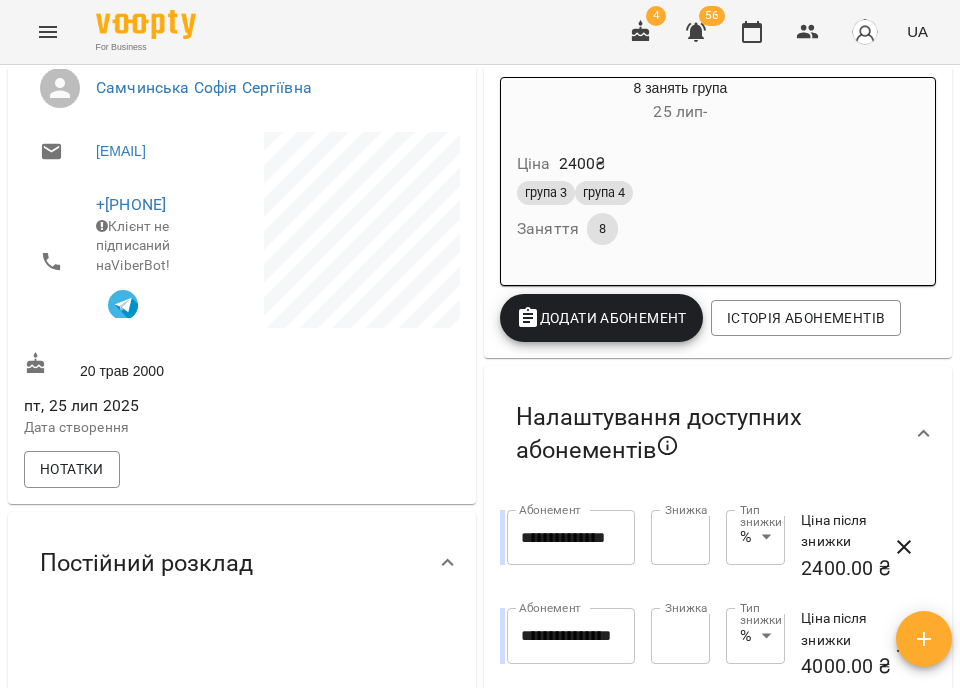 scroll, scrollTop: 0, scrollLeft: 0, axis: both 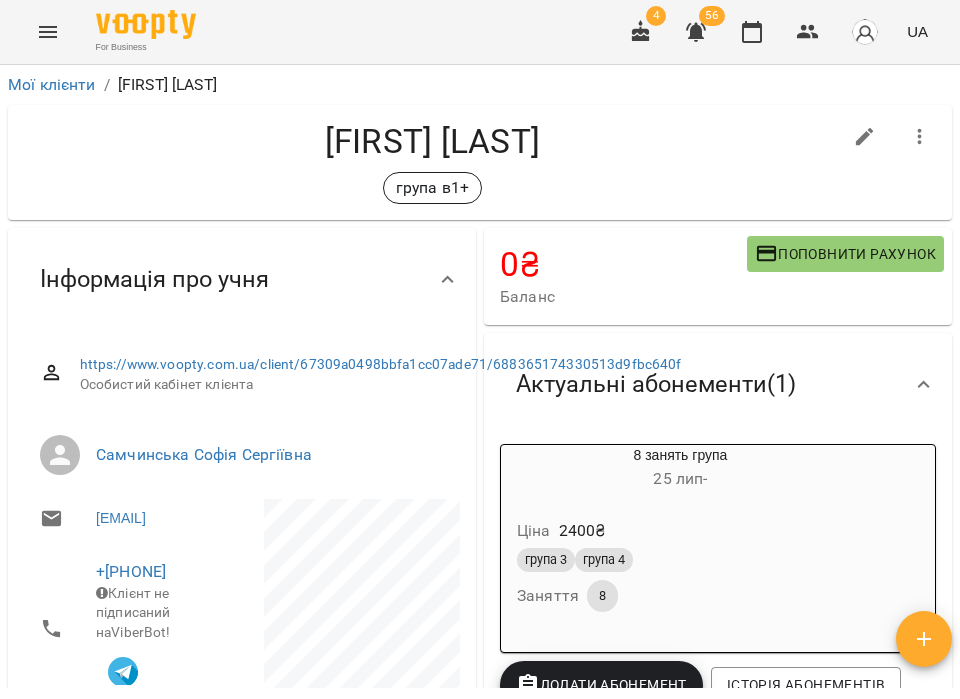 click on "8 занять група 25 лип -" at bounding box center [680, 469] 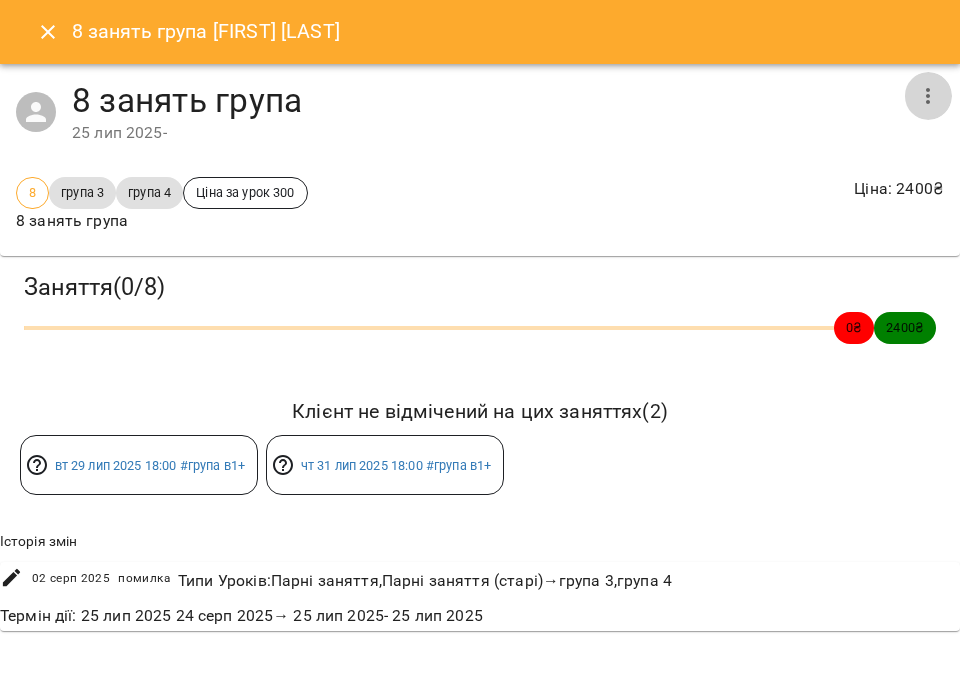 click 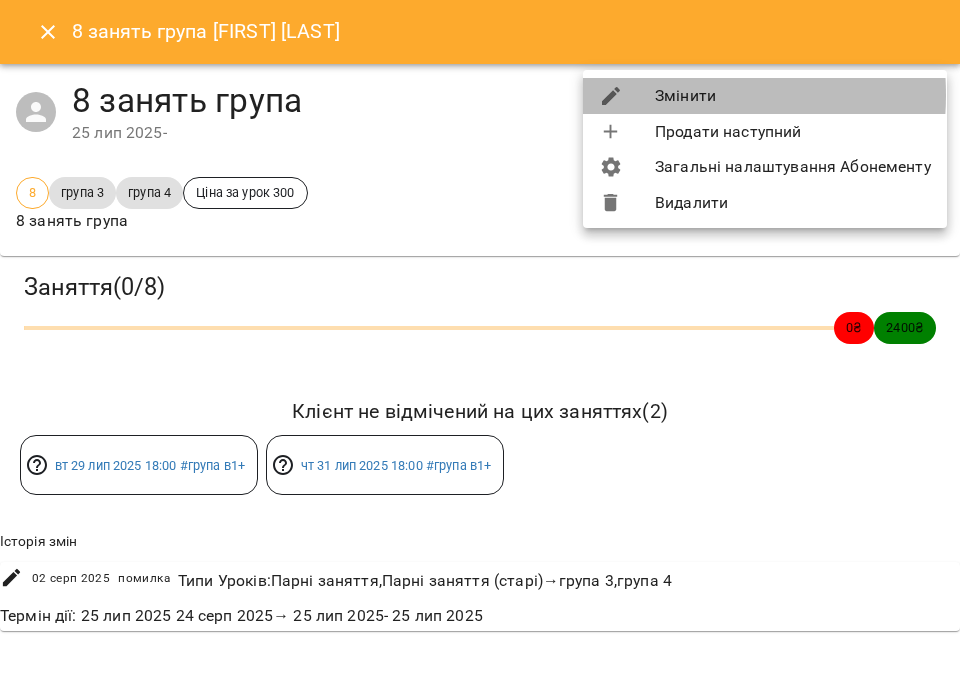 click on "Змінити" at bounding box center [765, 96] 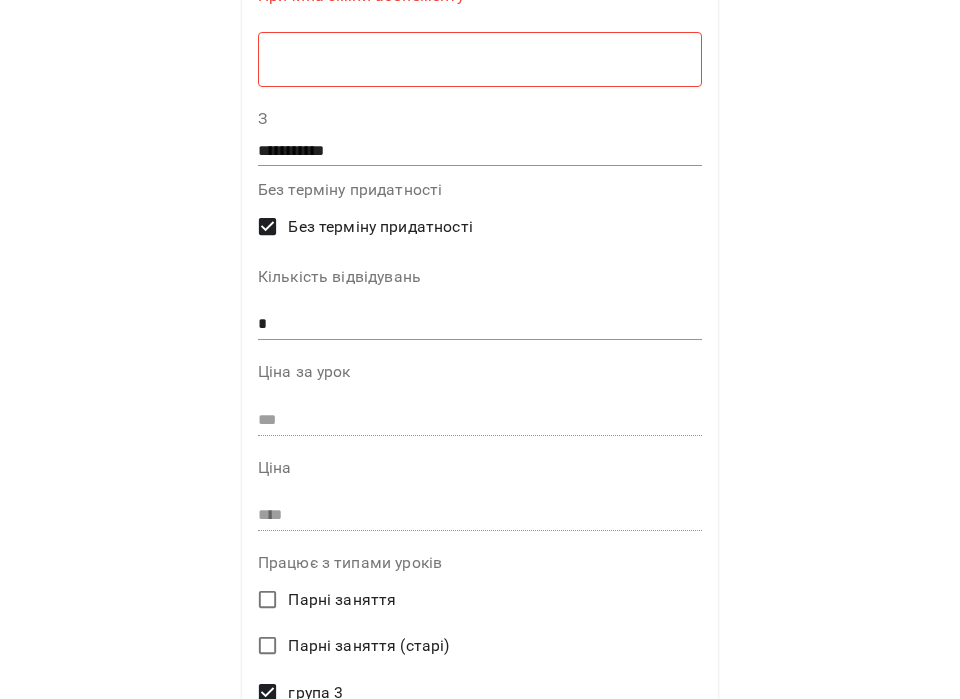 scroll, scrollTop: 523, scrollLeft: 0, axis: vertical 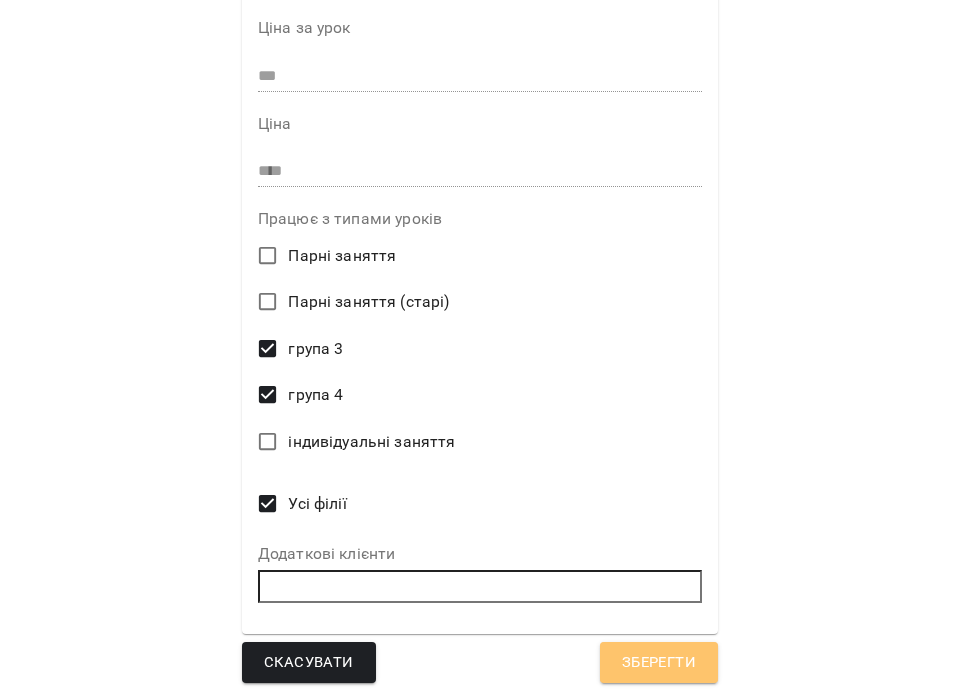 click on "Зберегти" at bounding box center (659, 663) 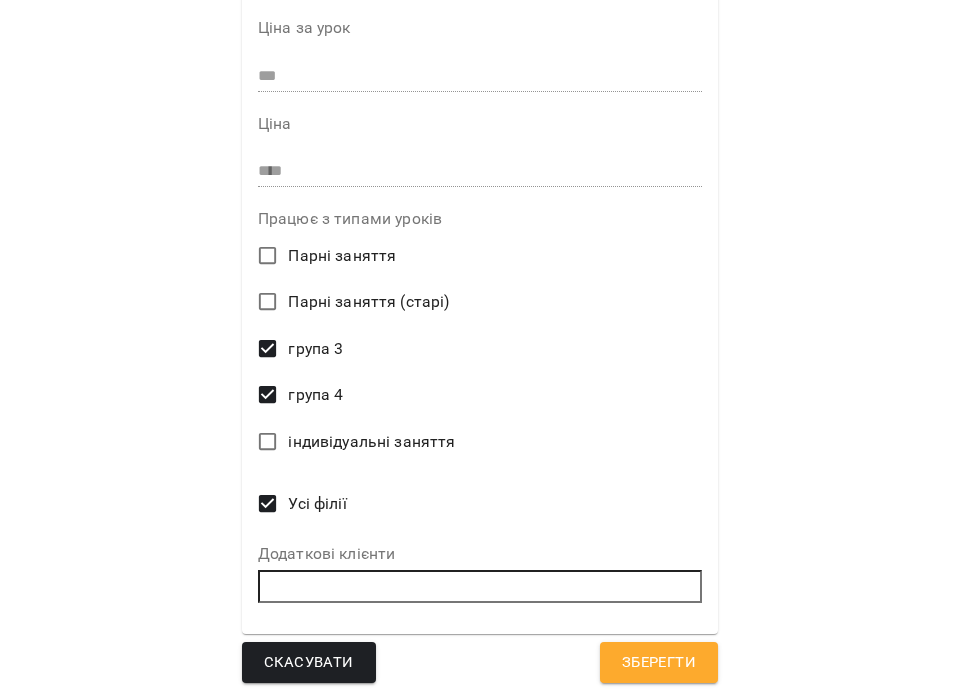 click on "Зберегти" at bounding box center [659, 663] 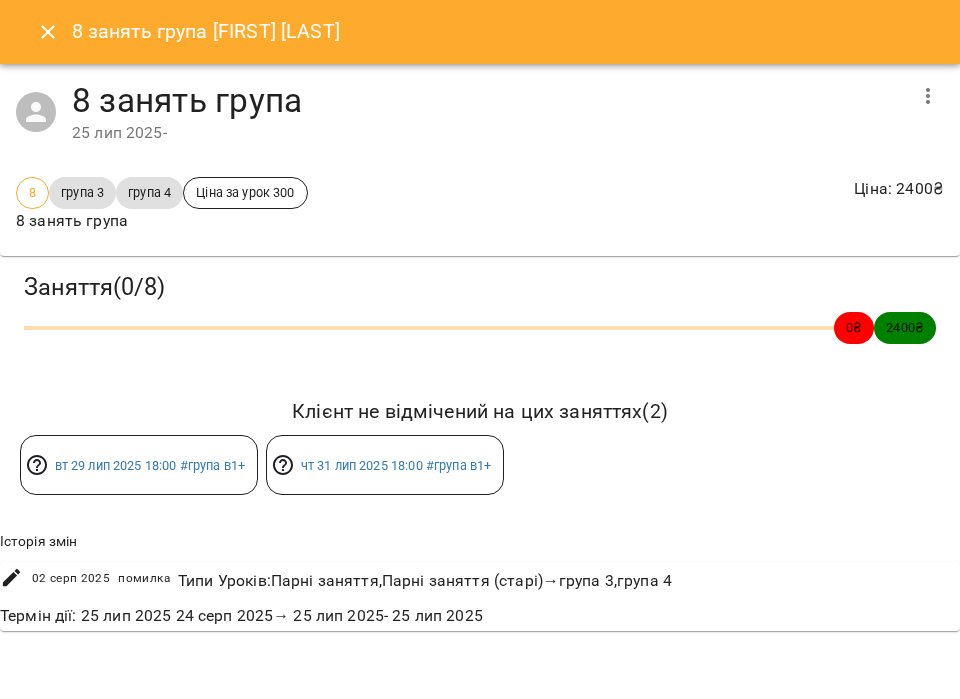 scroll, scrollTop: 0, scrollLeft: 0, axis: both 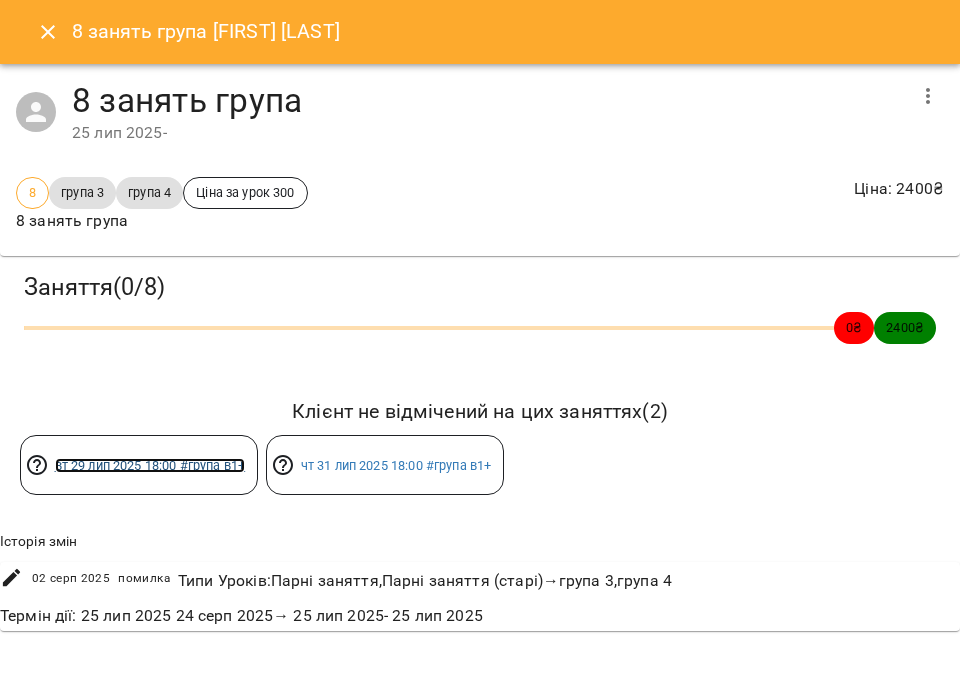 click on "[DAY] [NUMBER] [MONTH] [YEAR] [TIME] #[TEXT]" at bounding box center (150, 465) 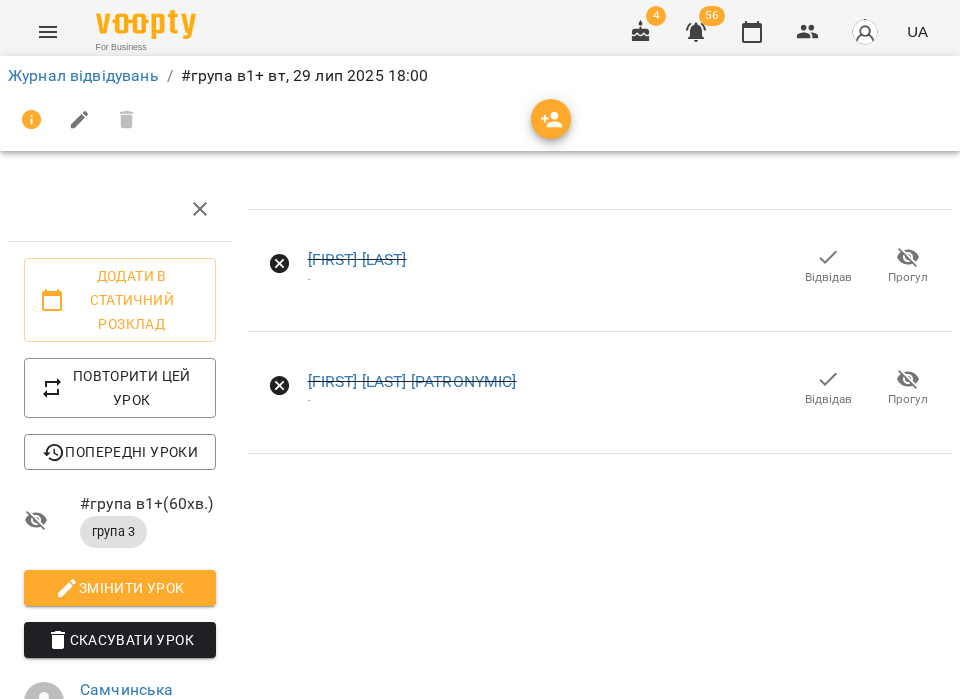 click 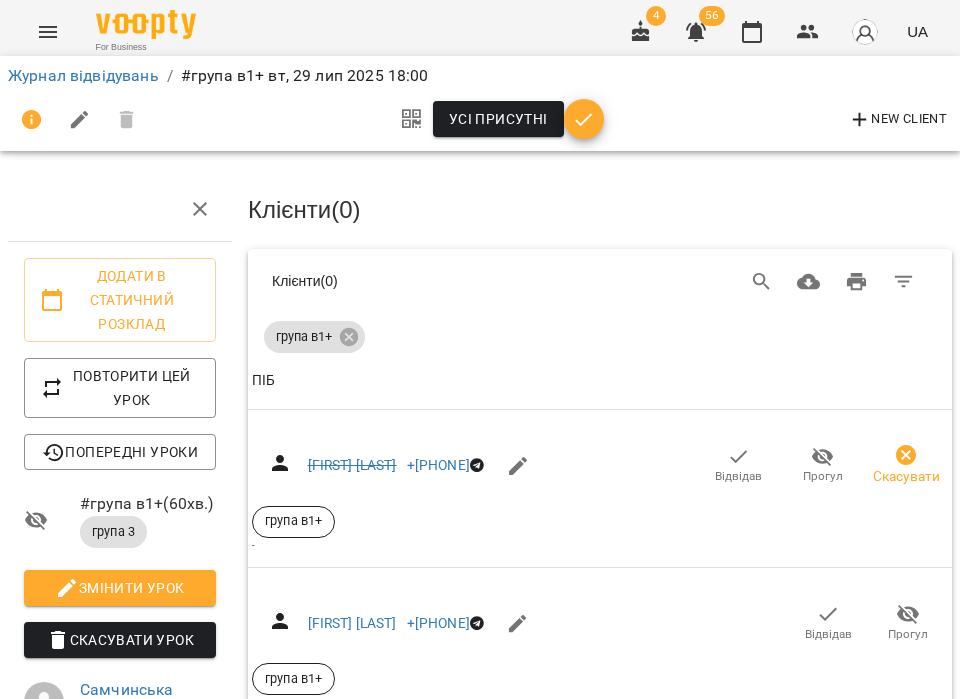 click on "Клієнти ( 0 )" at bounding box center (405, 281) 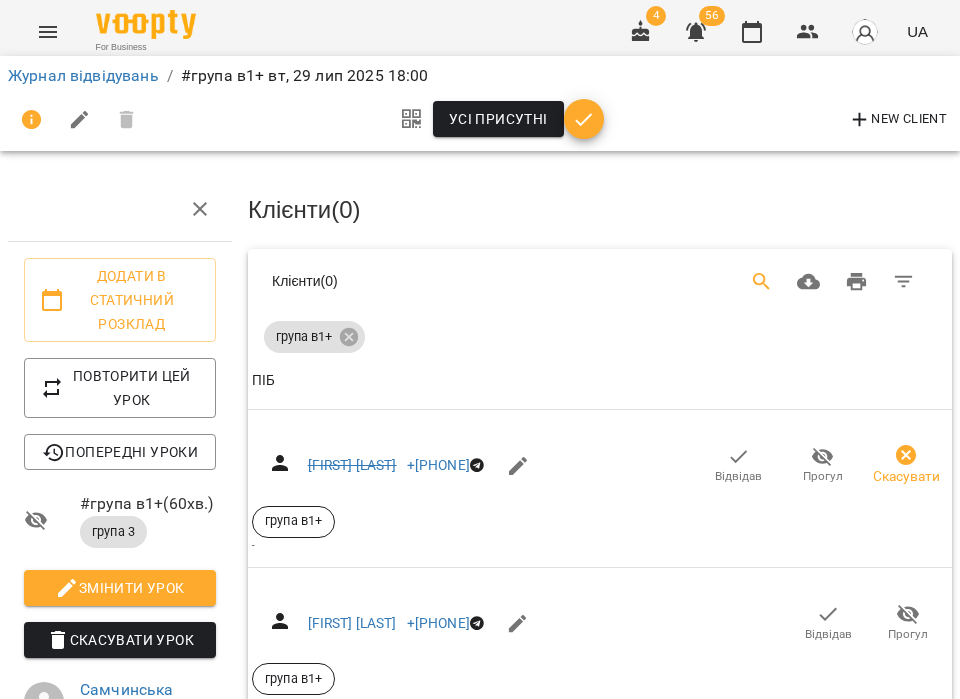 click 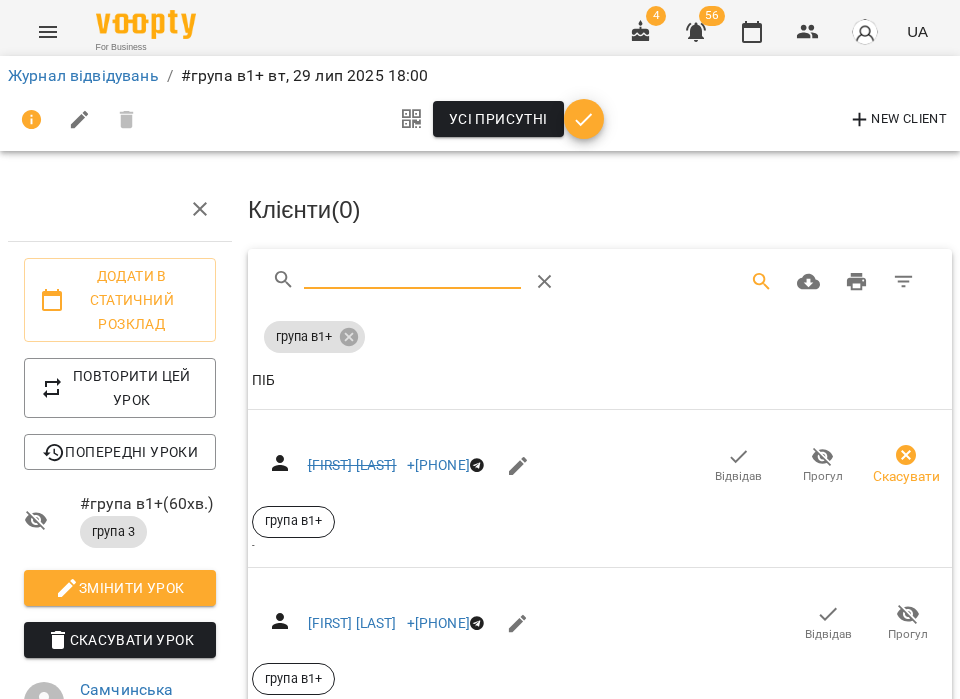 type on "*" 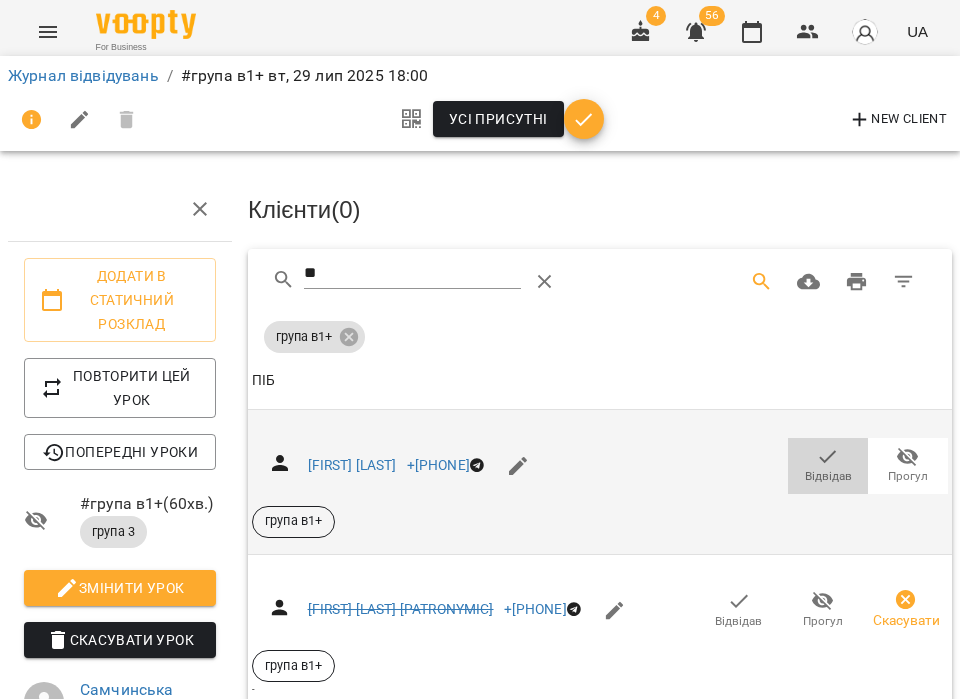 click on "Відвідав" at bounding box center (828, 476) 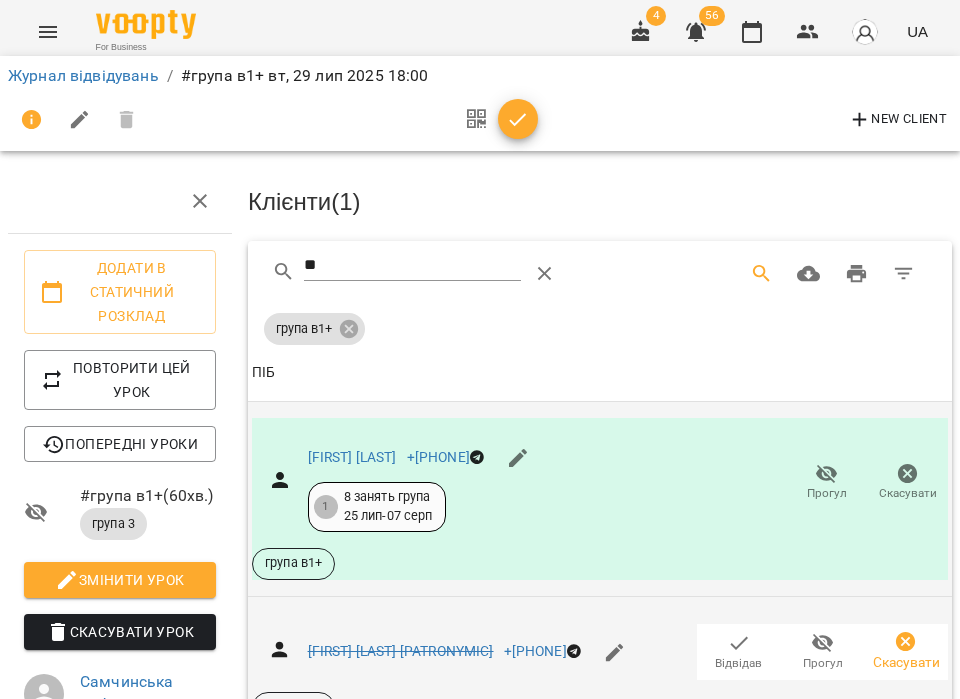 scroll, scrollTop: 225, scrollLeft: 0, axis: vertical 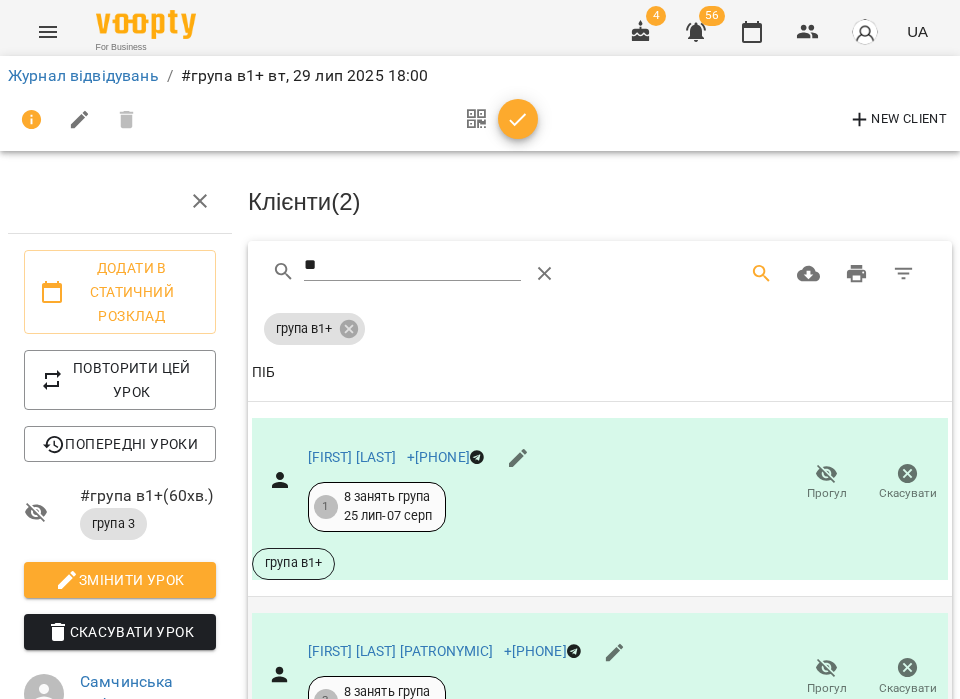 click on "**" at bounding box center (413, 266) 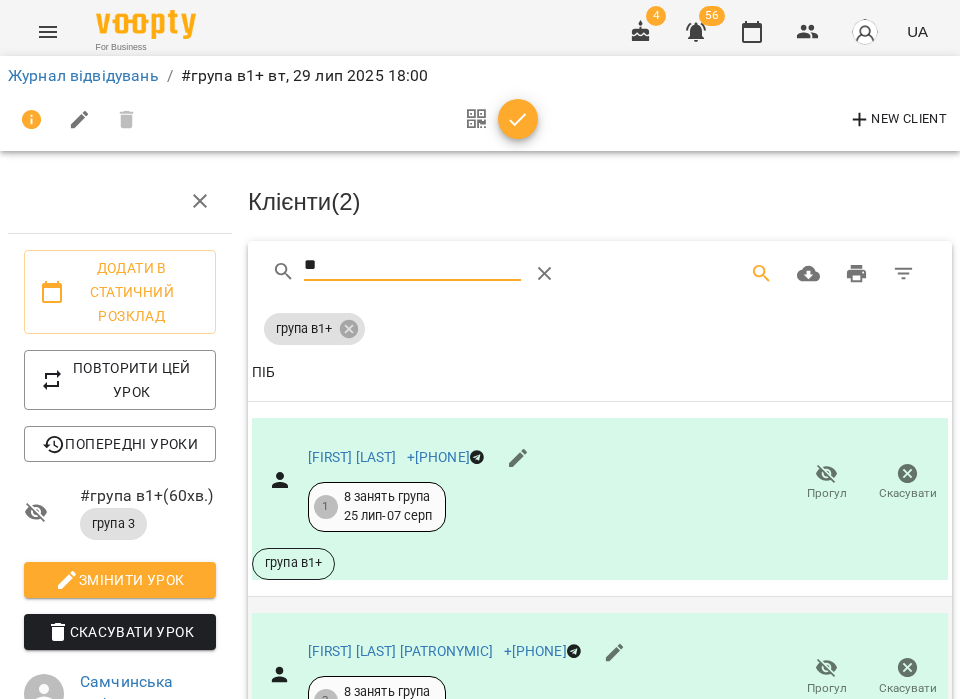 type on "*" 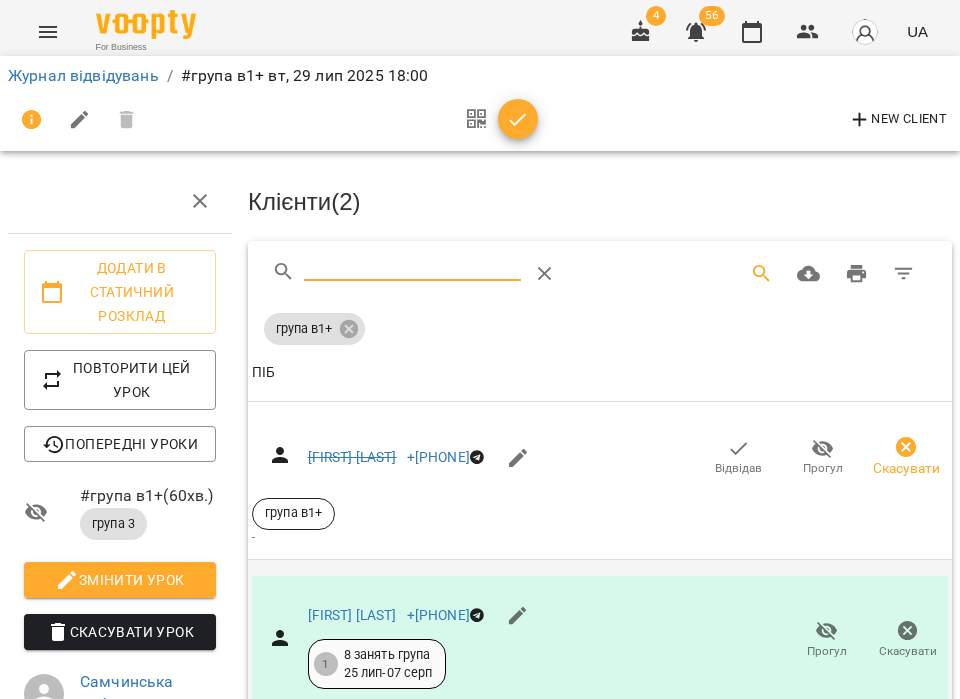 type 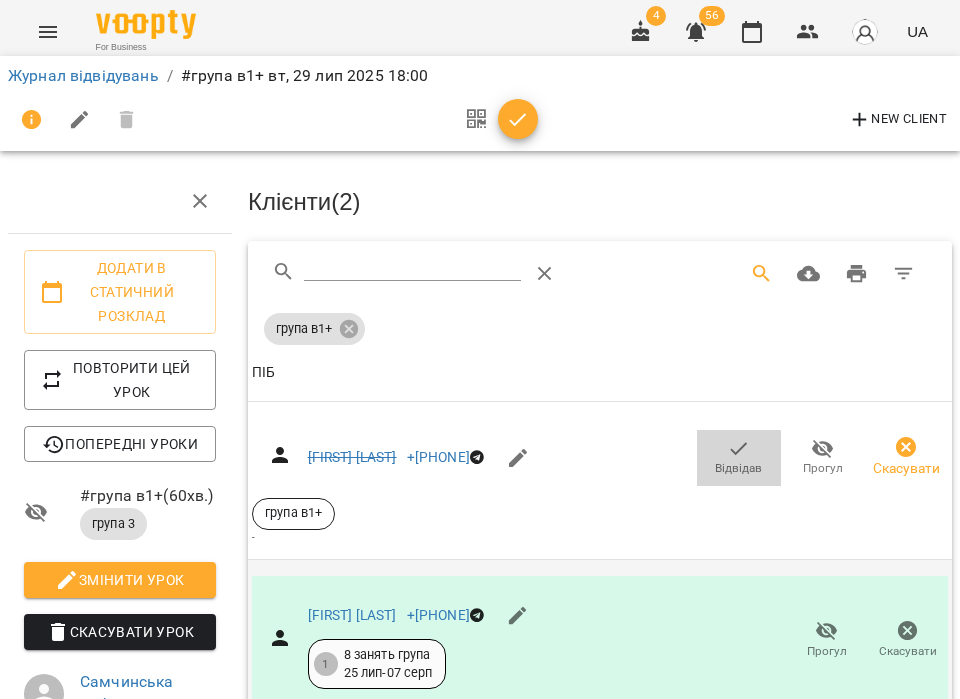 click 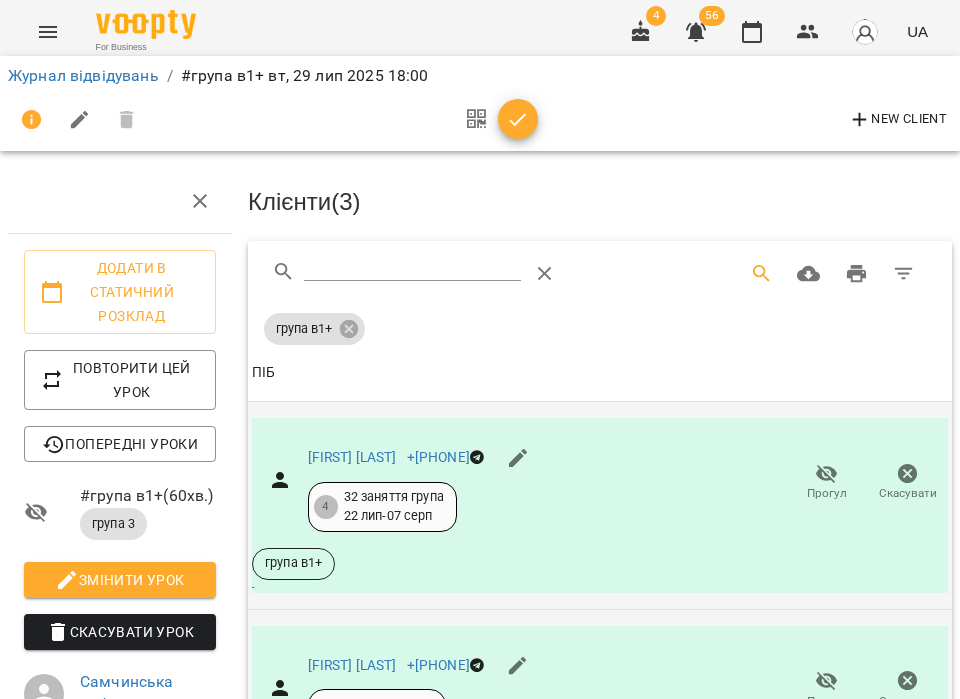 scroll, scrollTop: 0, scrollLeft: 0, axis: both 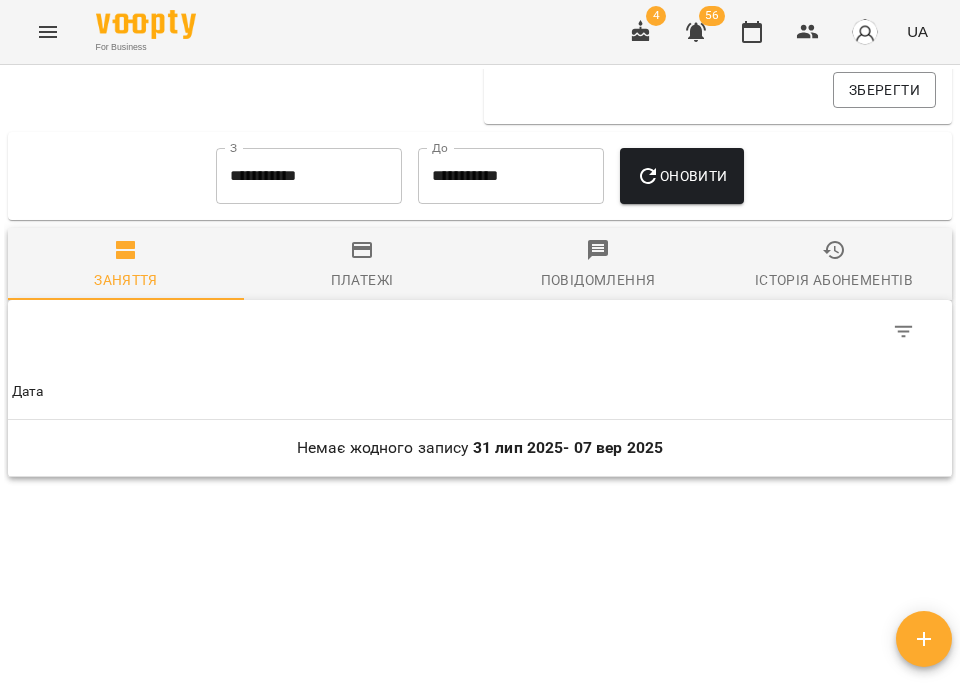 click on "**********" at bounding box center (309, 176) 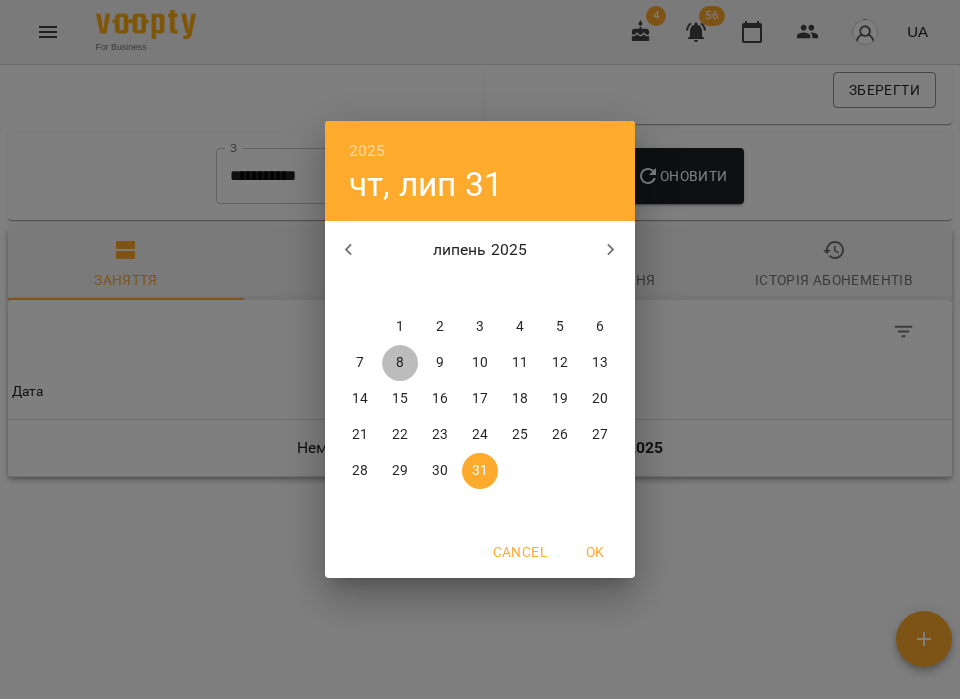 click on "8" at bounding box center [400, 363] 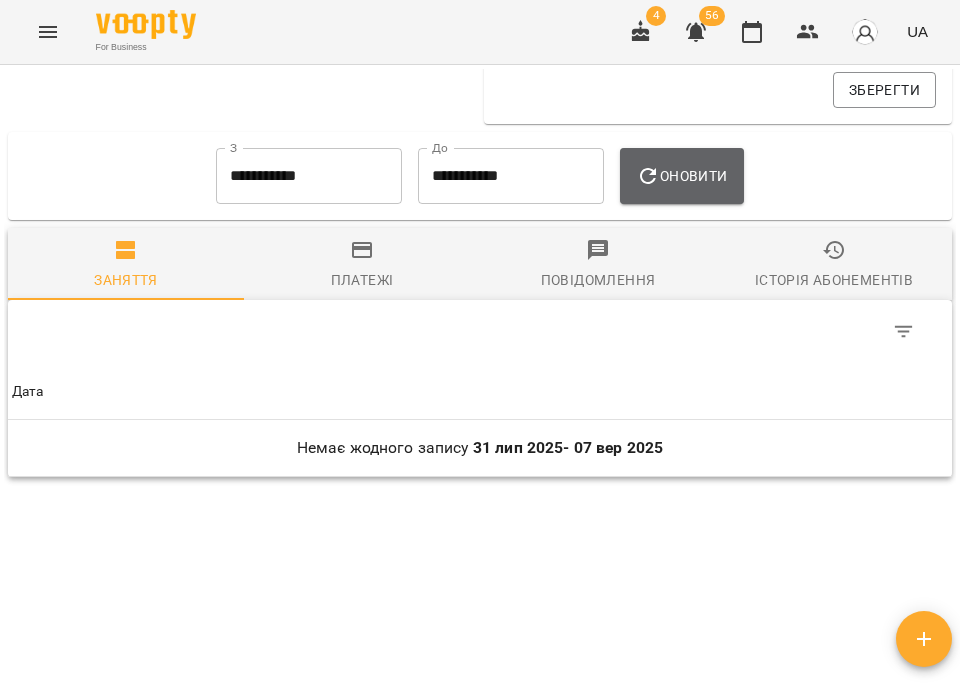 click on "Оновити" at bounding box center (681, 176) 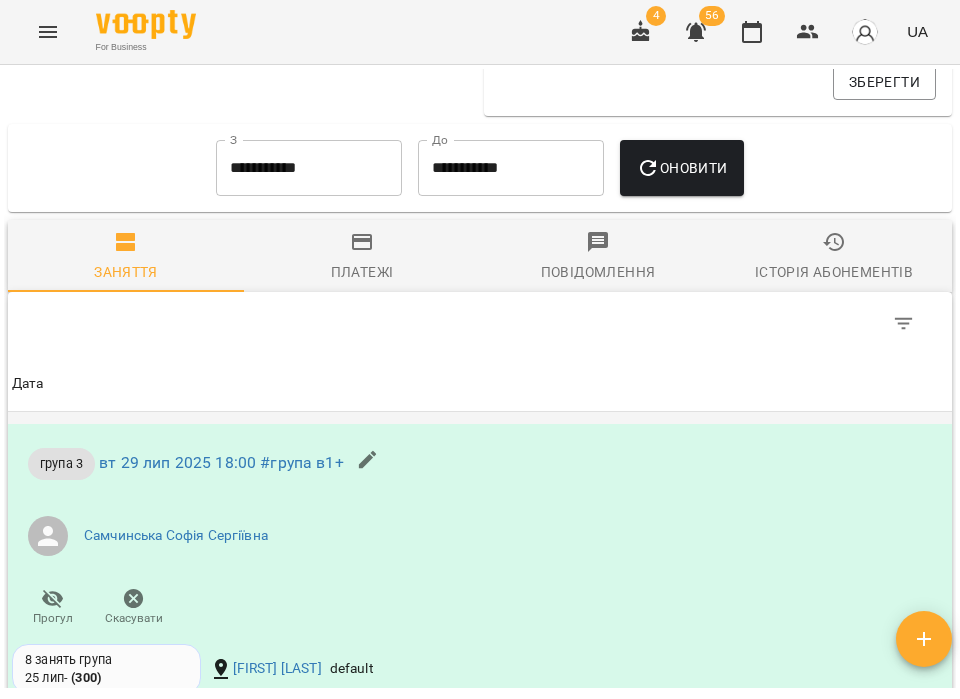 scroll, scrollTop: 0, scrollLeft: 0, axis: both 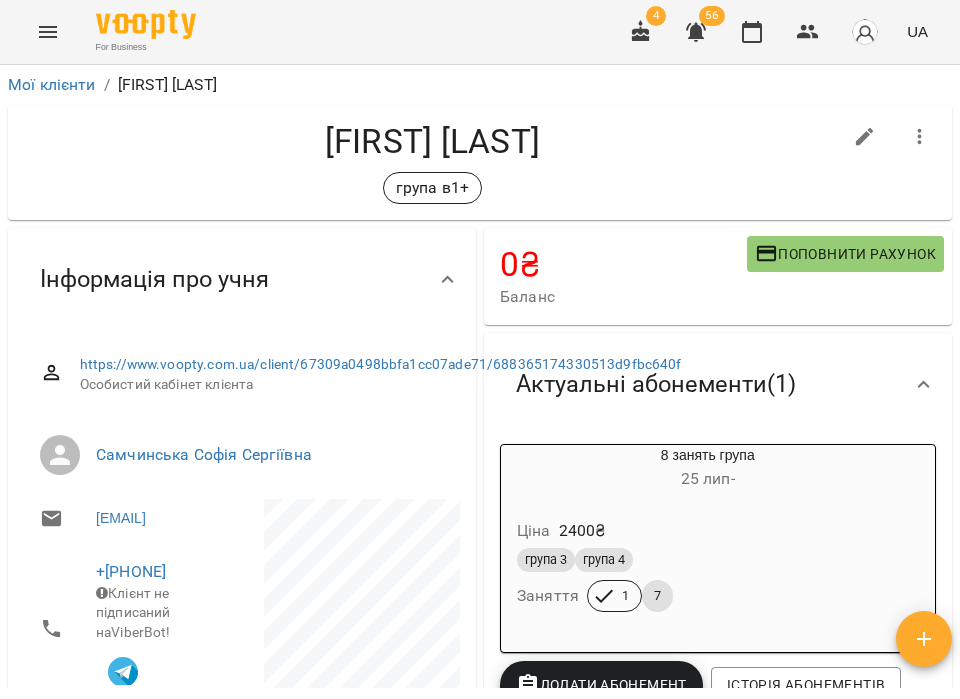 click on "25 лип -" at bounding box center (708, 479) 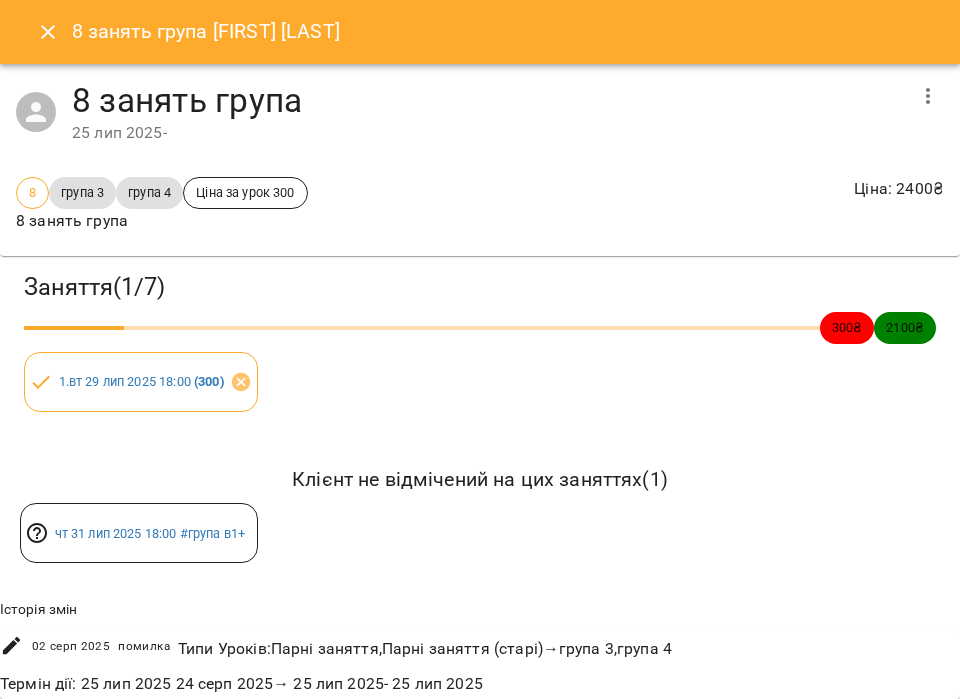 scroll, scrollTop: 4, scrollLeft: 0, axis: vertical 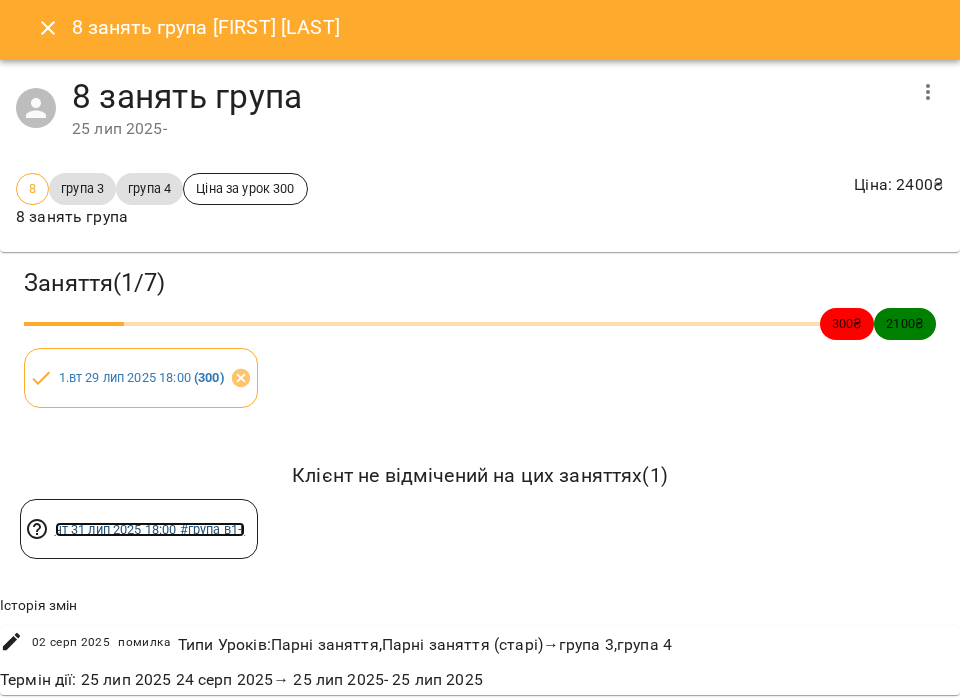 click on "[DAY] [NUMBER] [MONTH] [YEAR] [TIME] #[TEXT]" at bounding box center (150, 529) 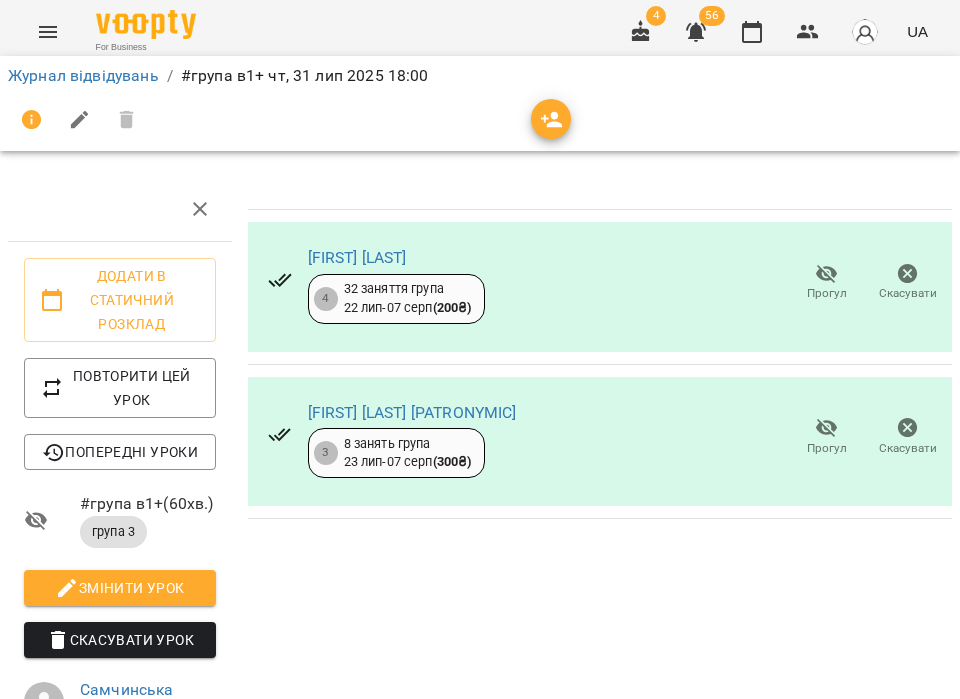 click 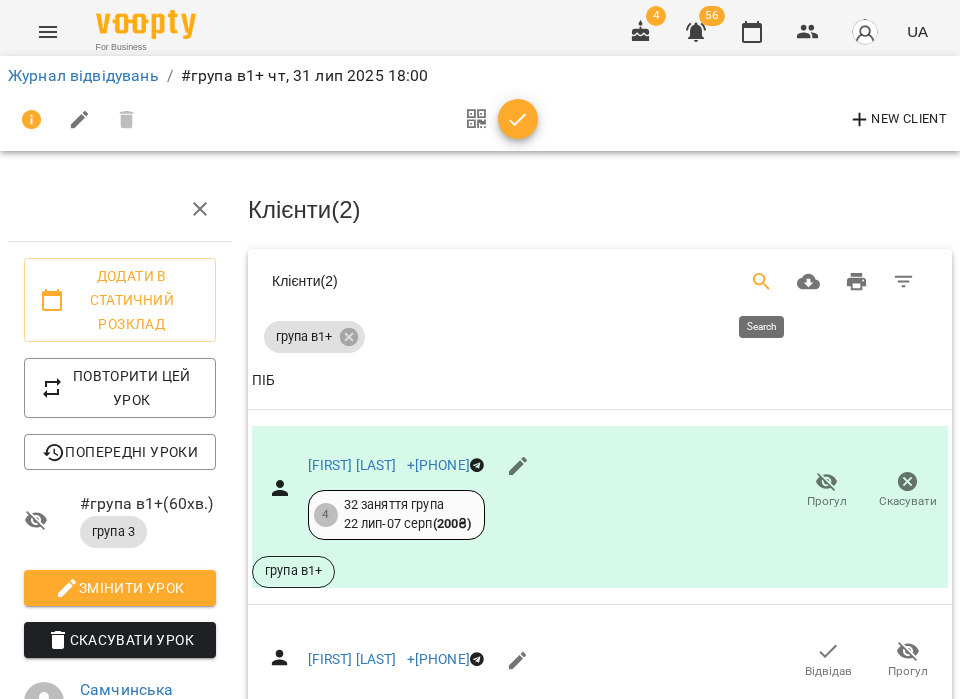 click 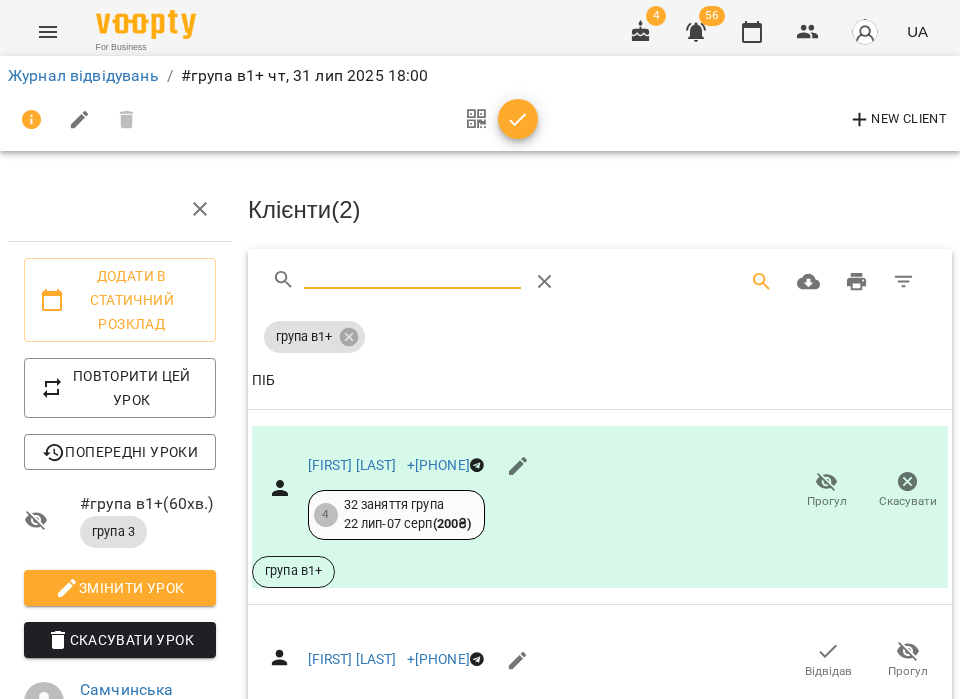 type on "*" 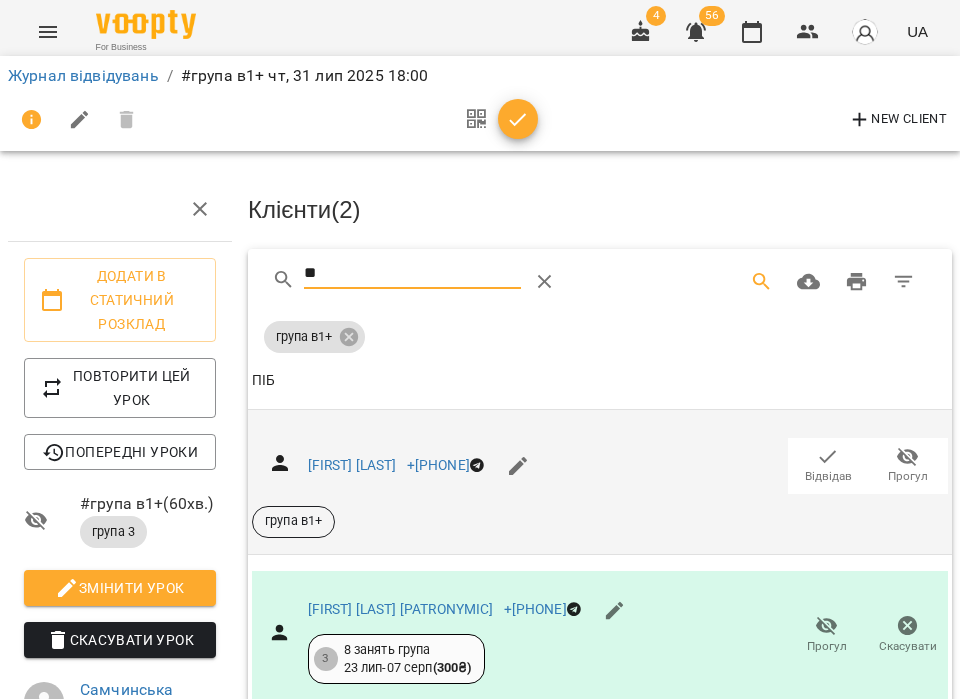 type on "**" 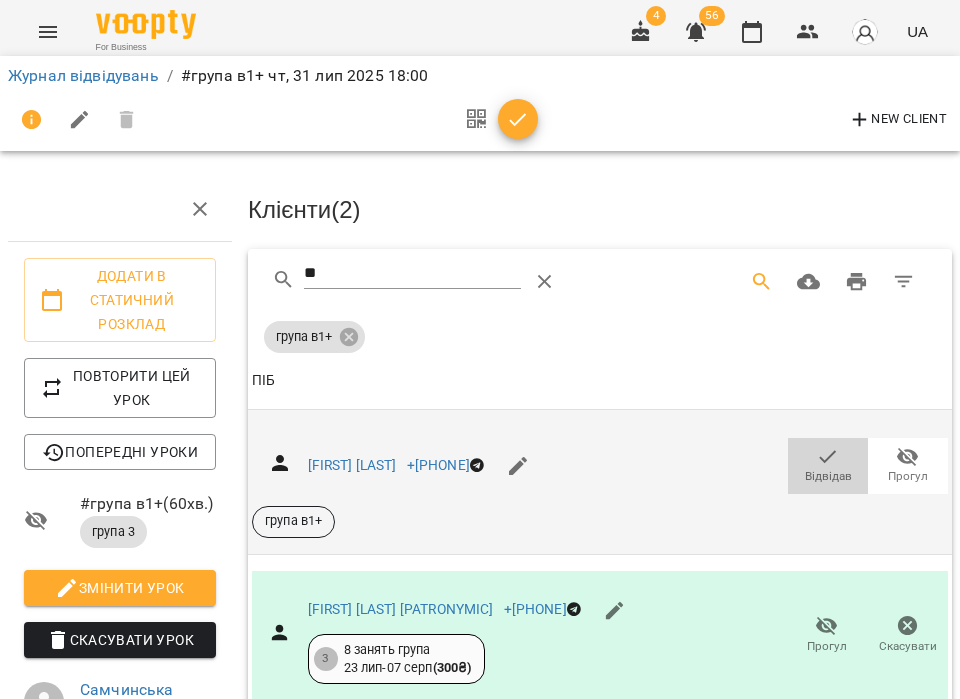 click on "Відвідав" at bounding box center [828, 476] 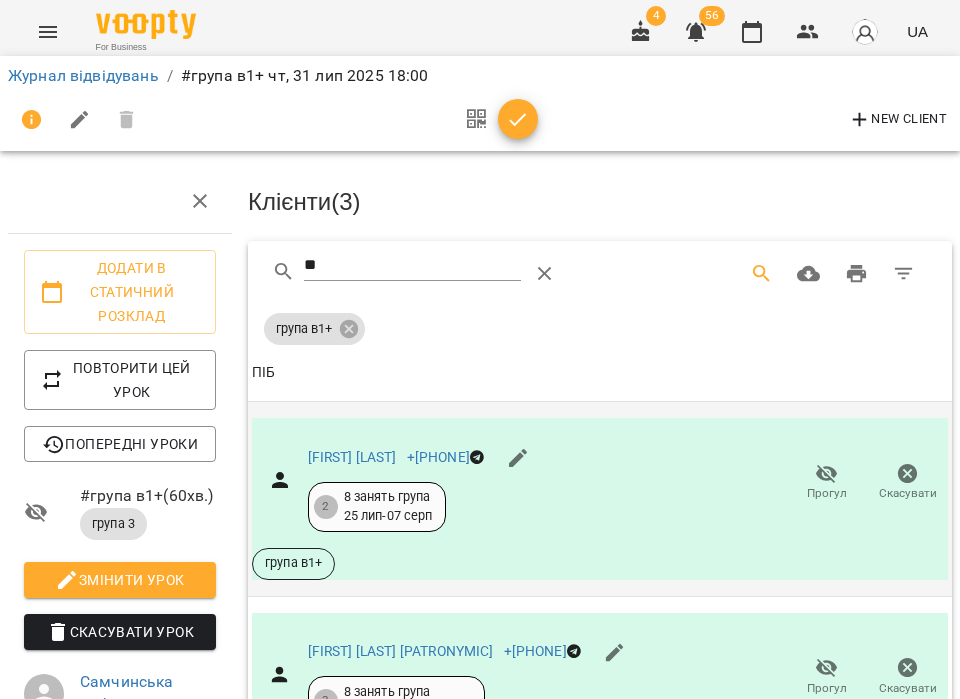 scroll, scrollTop: 341, scrollLeft: 0, axis: vertical 